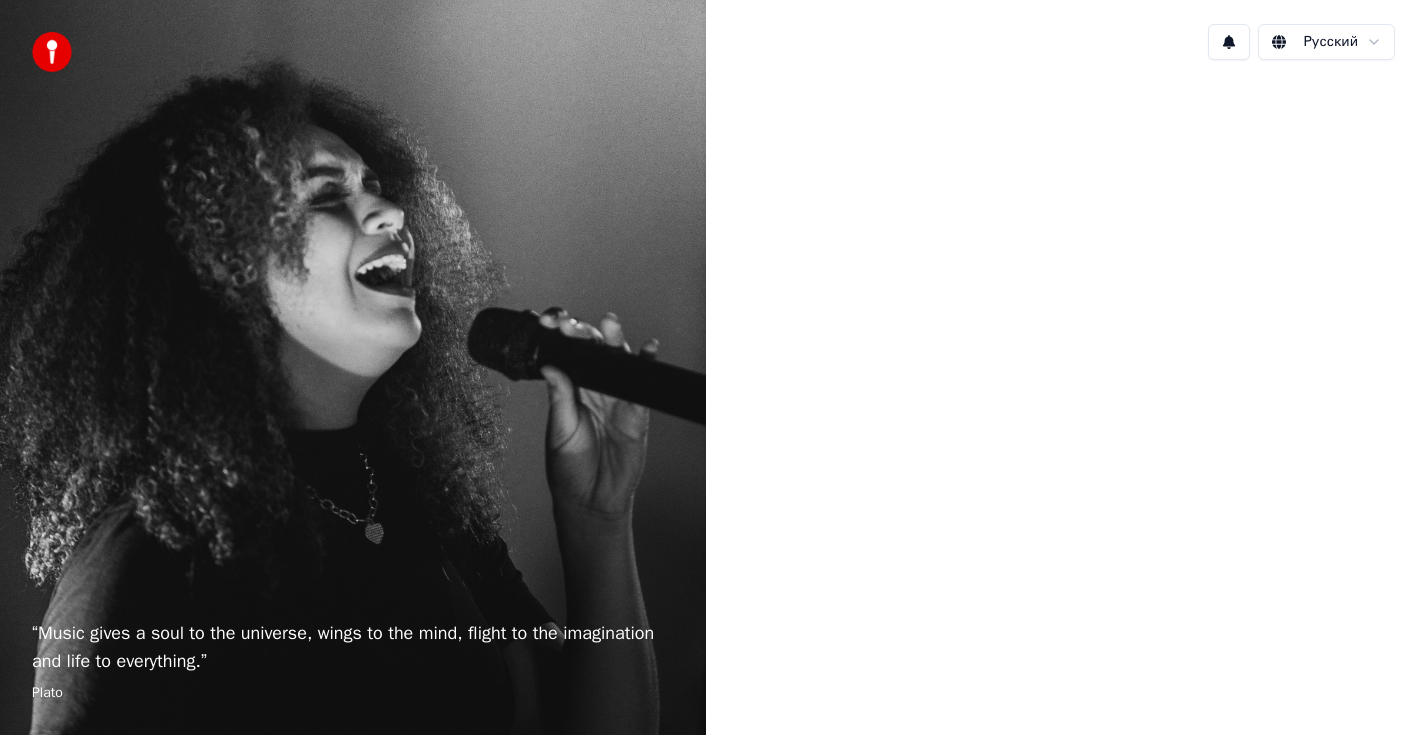 scroll, scrollTop: 0, scrollLeft: 0, axis: both 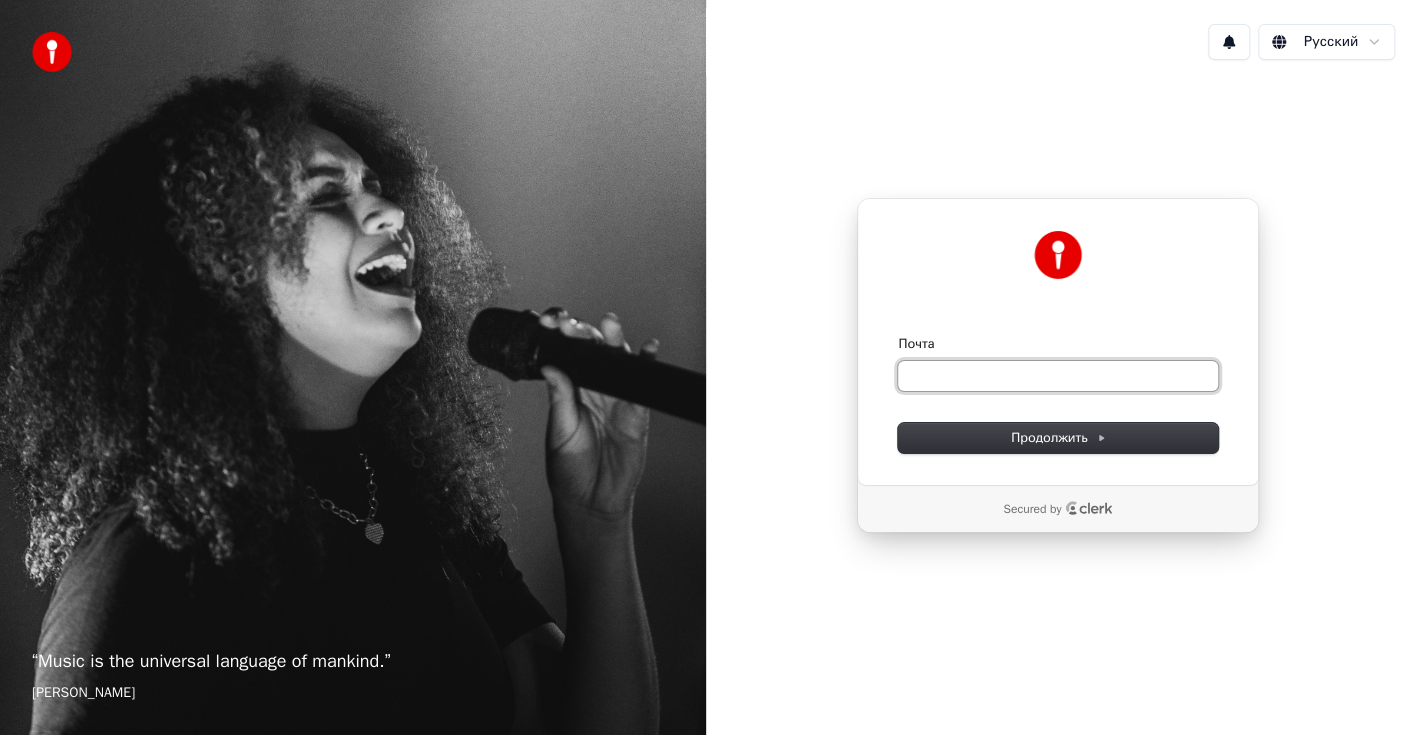 click on "Почта" at bounding box center [1058, 376] 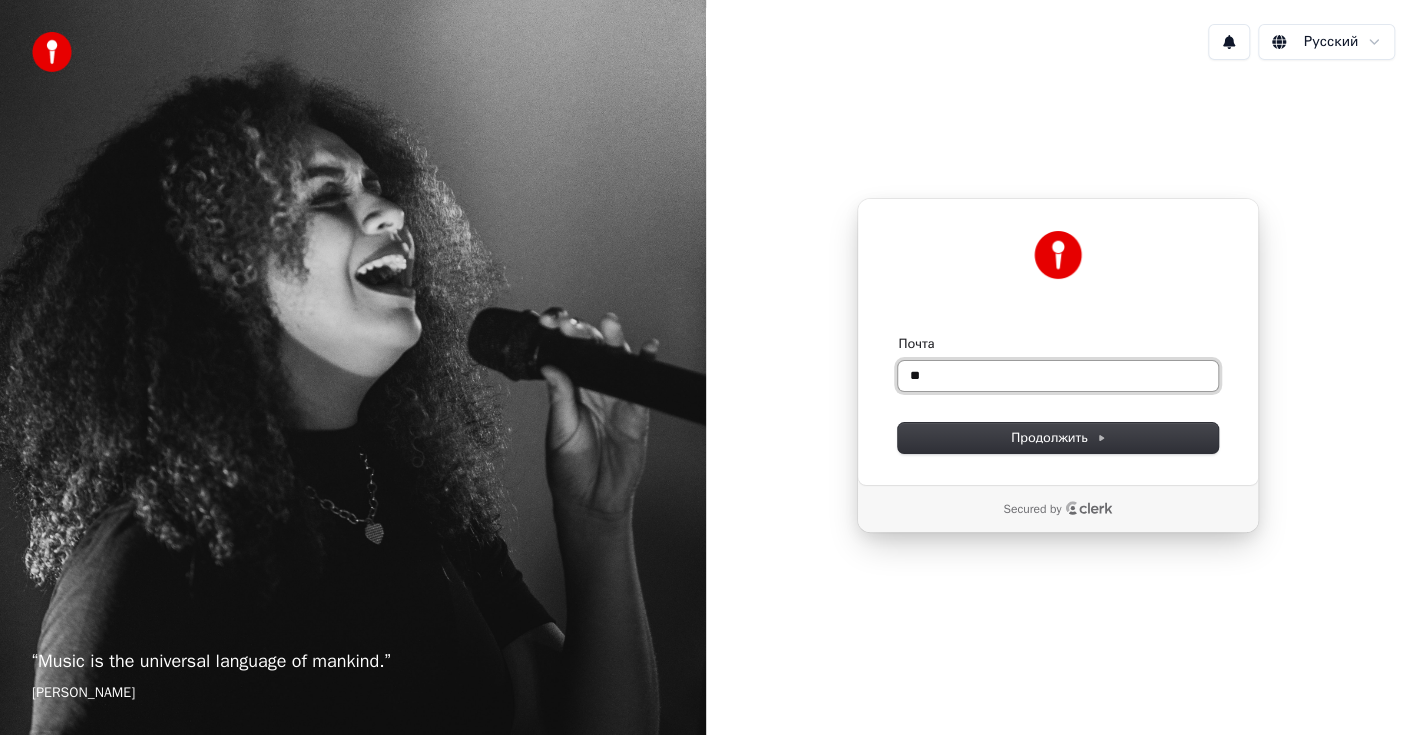 type on "*" 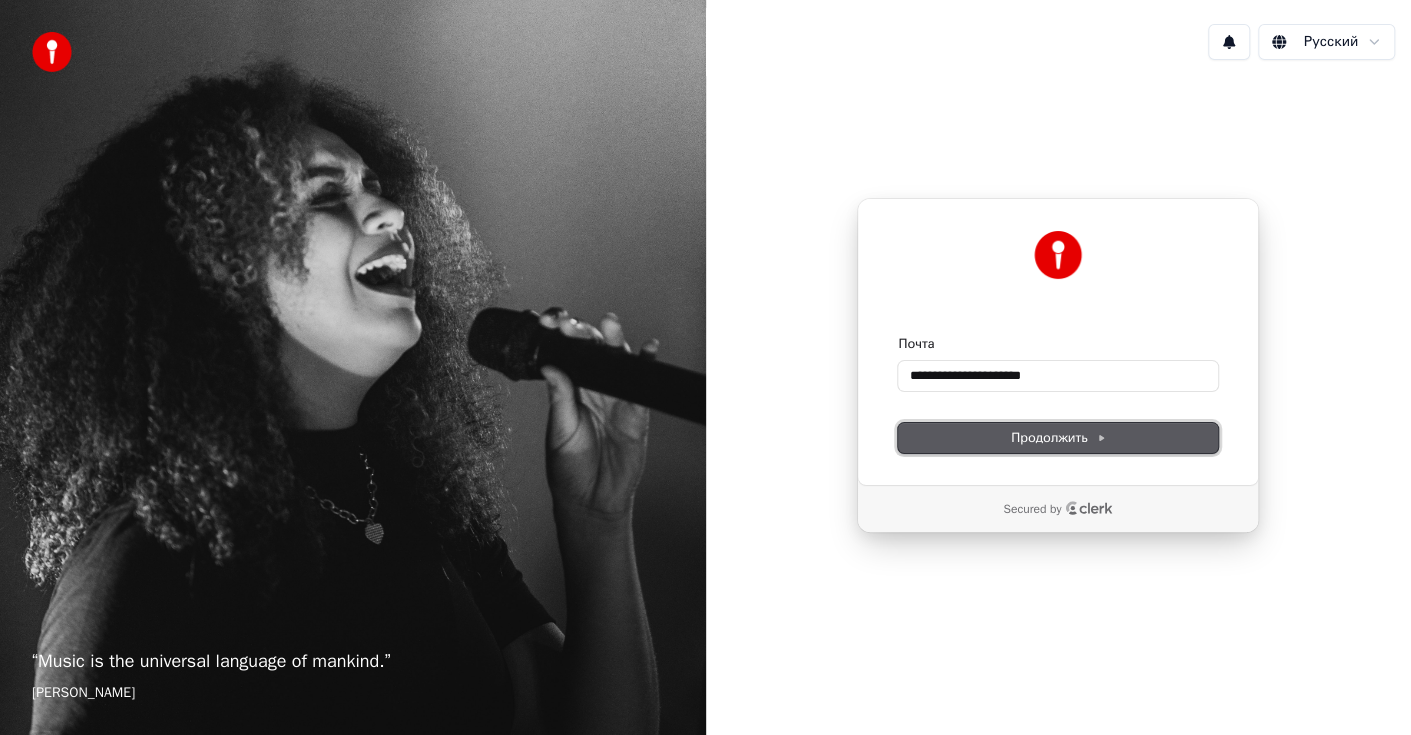click on "Продолжить" at bounding box center [1058, 438] 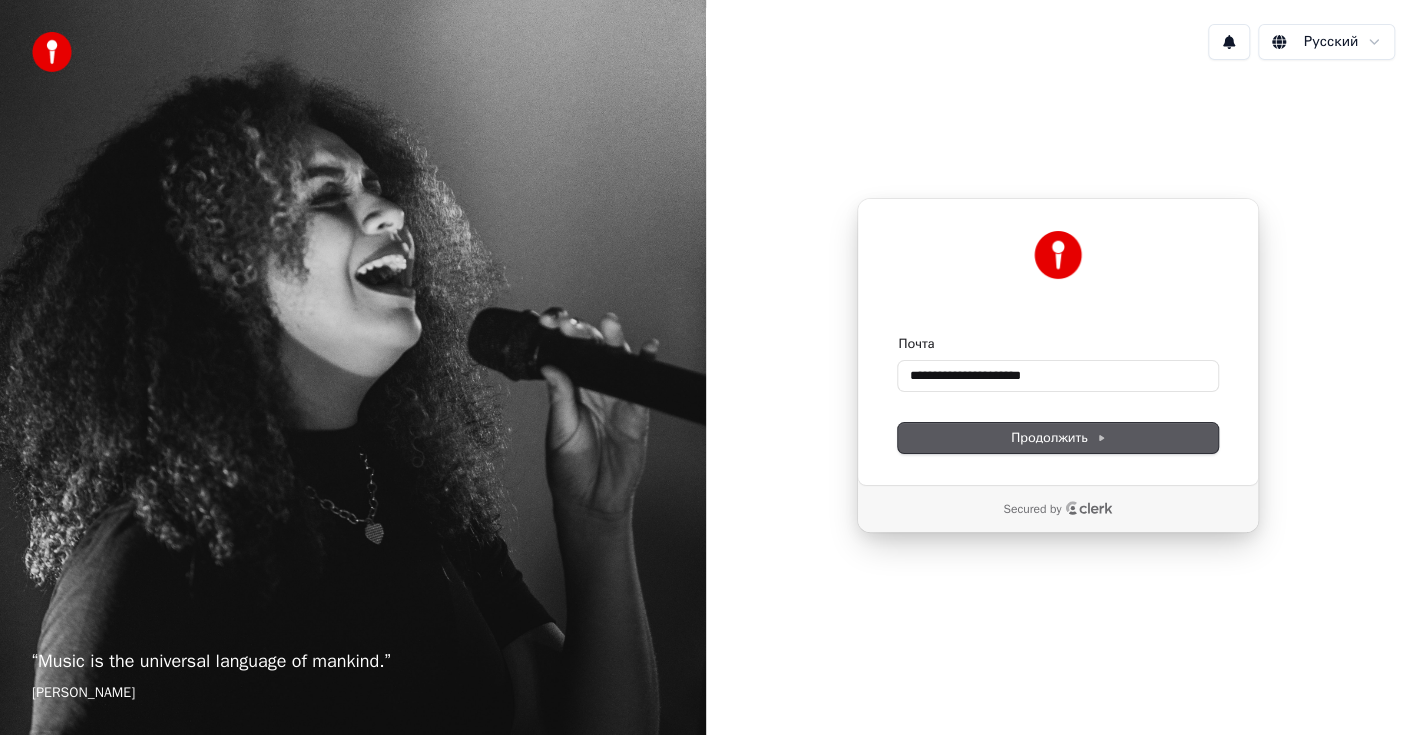 type on "**********" 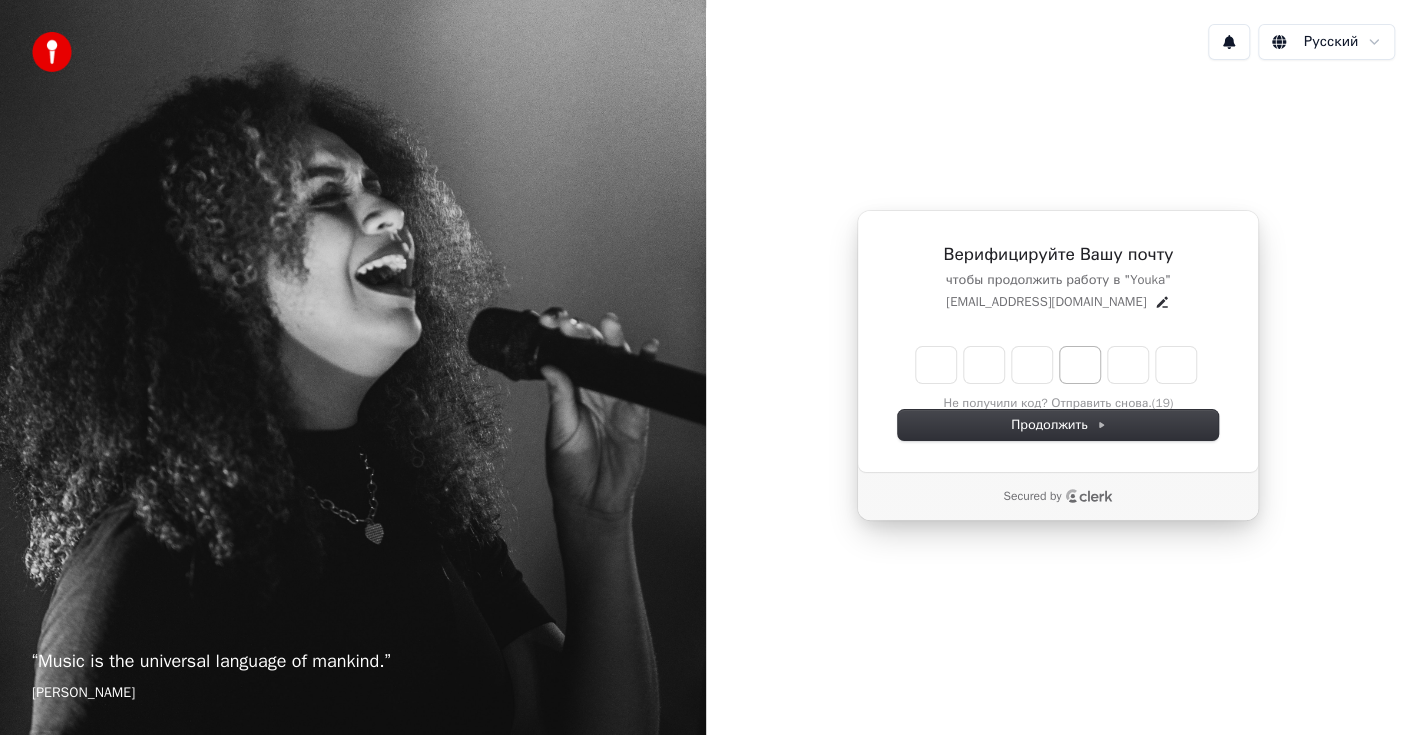 type on "*" 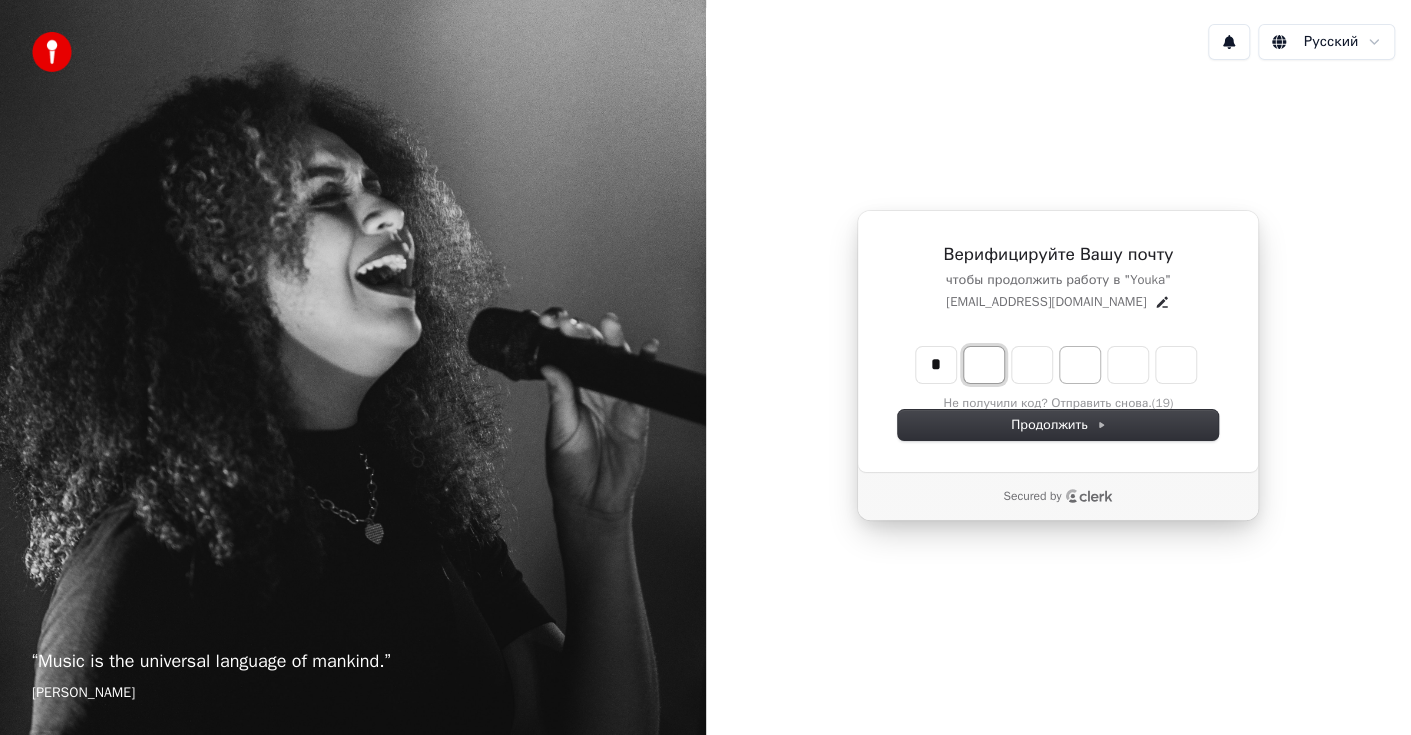 type on "*" 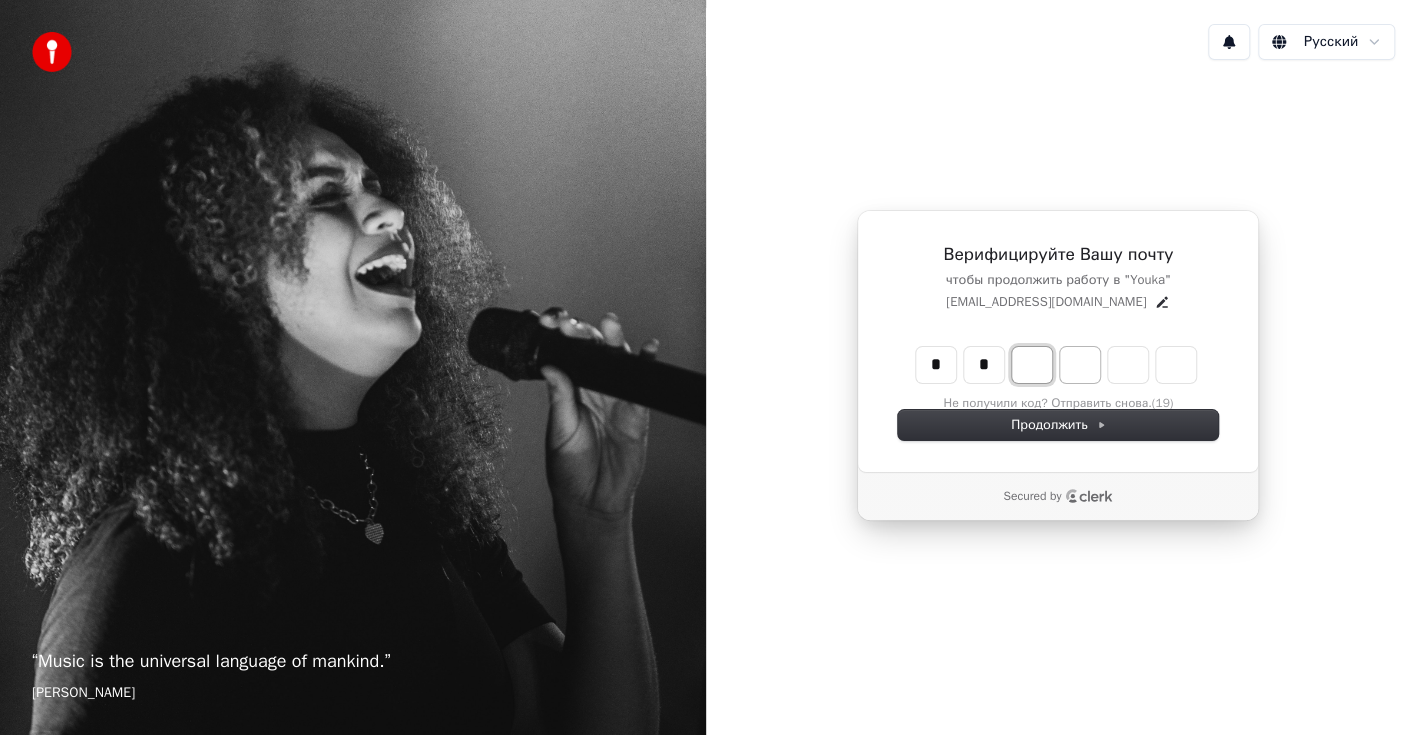 type on "**" 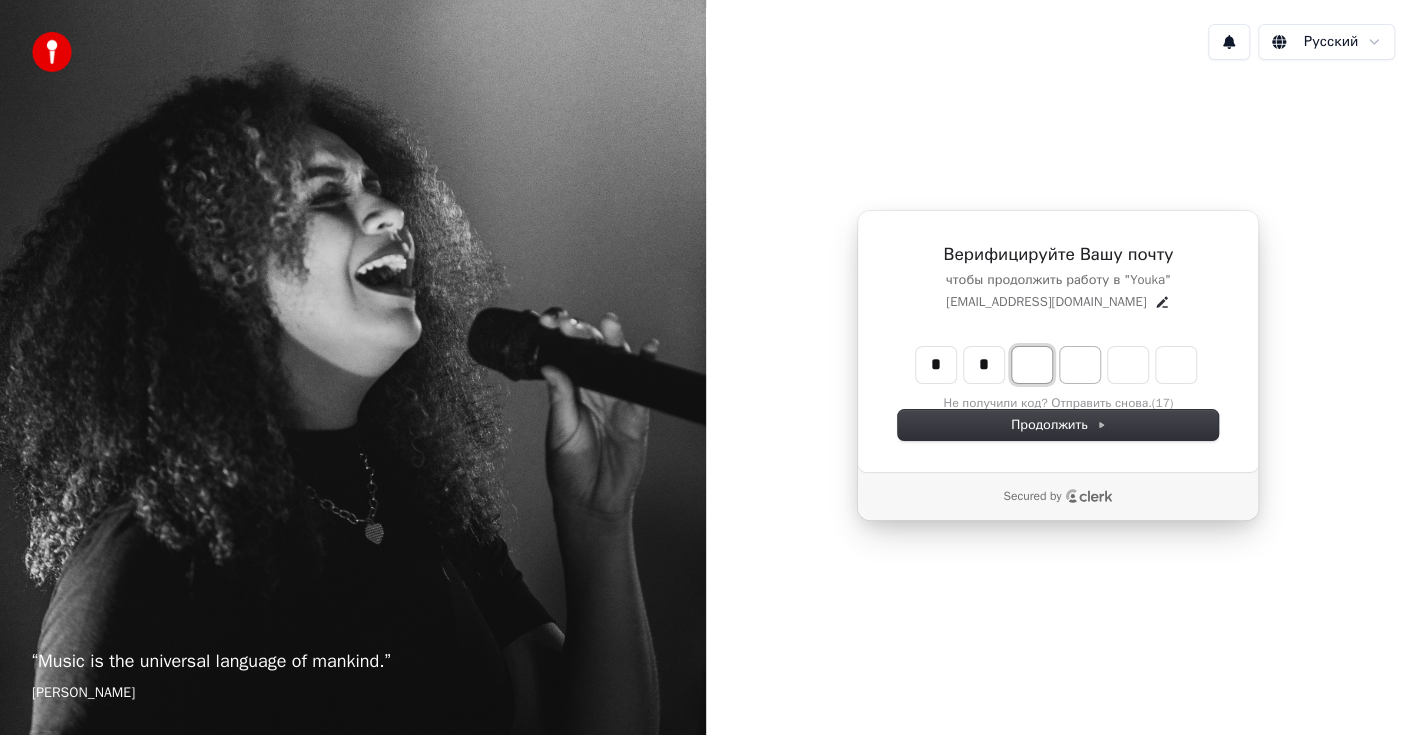 type on "*" 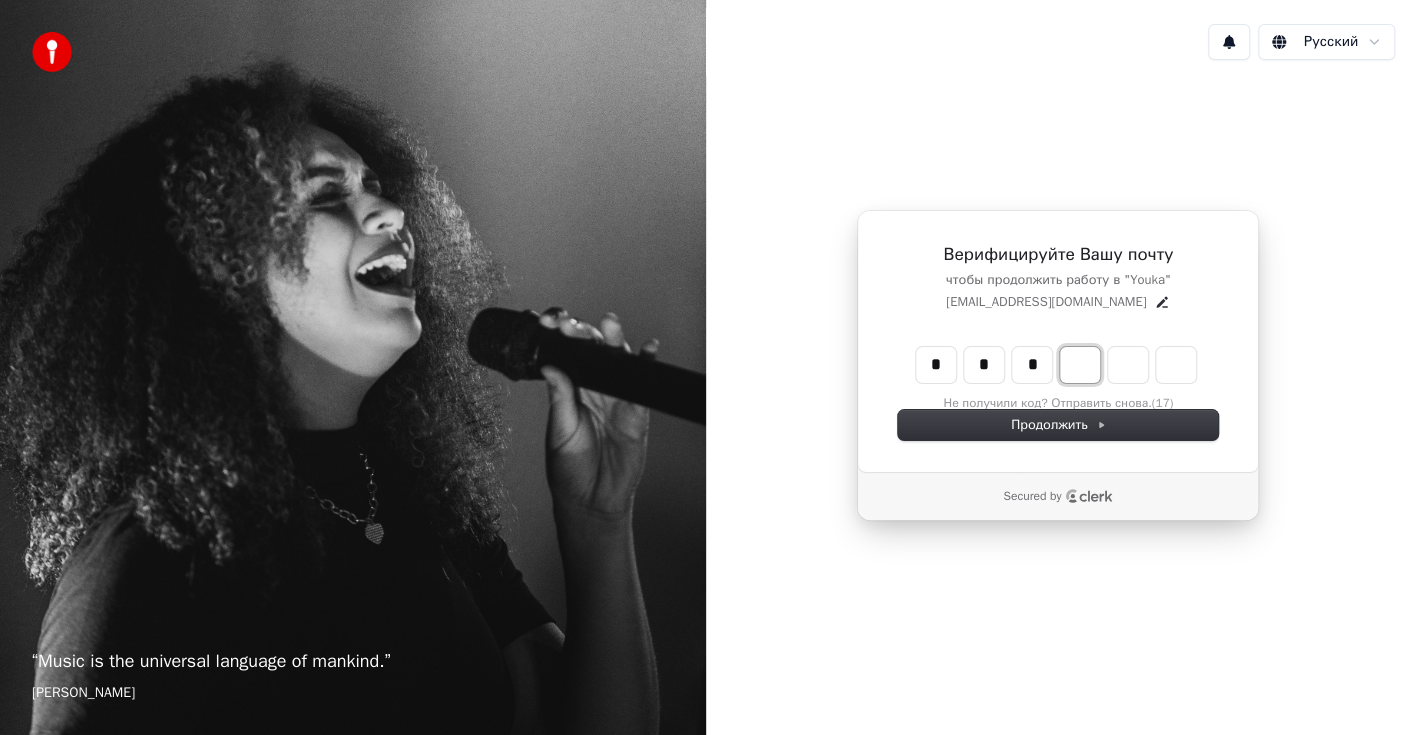 type on "***" 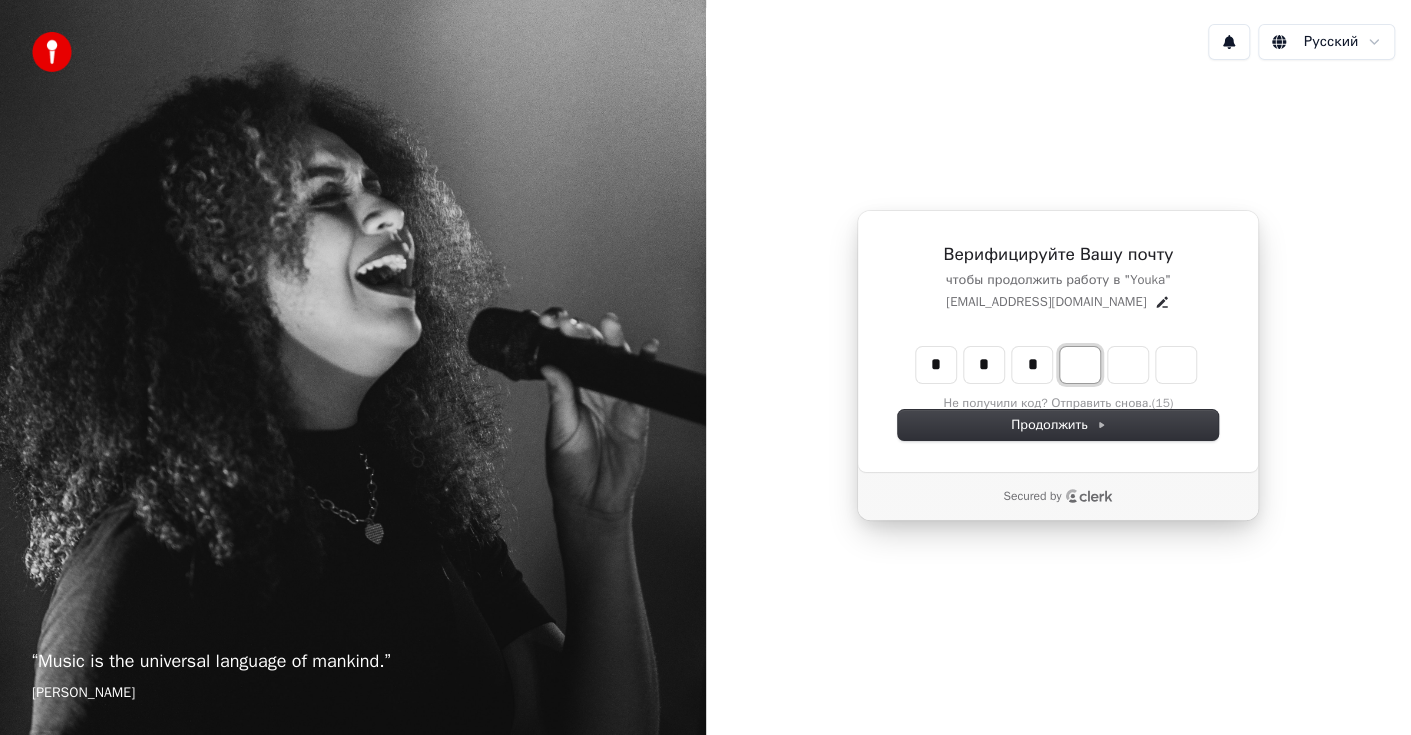 type on "*" 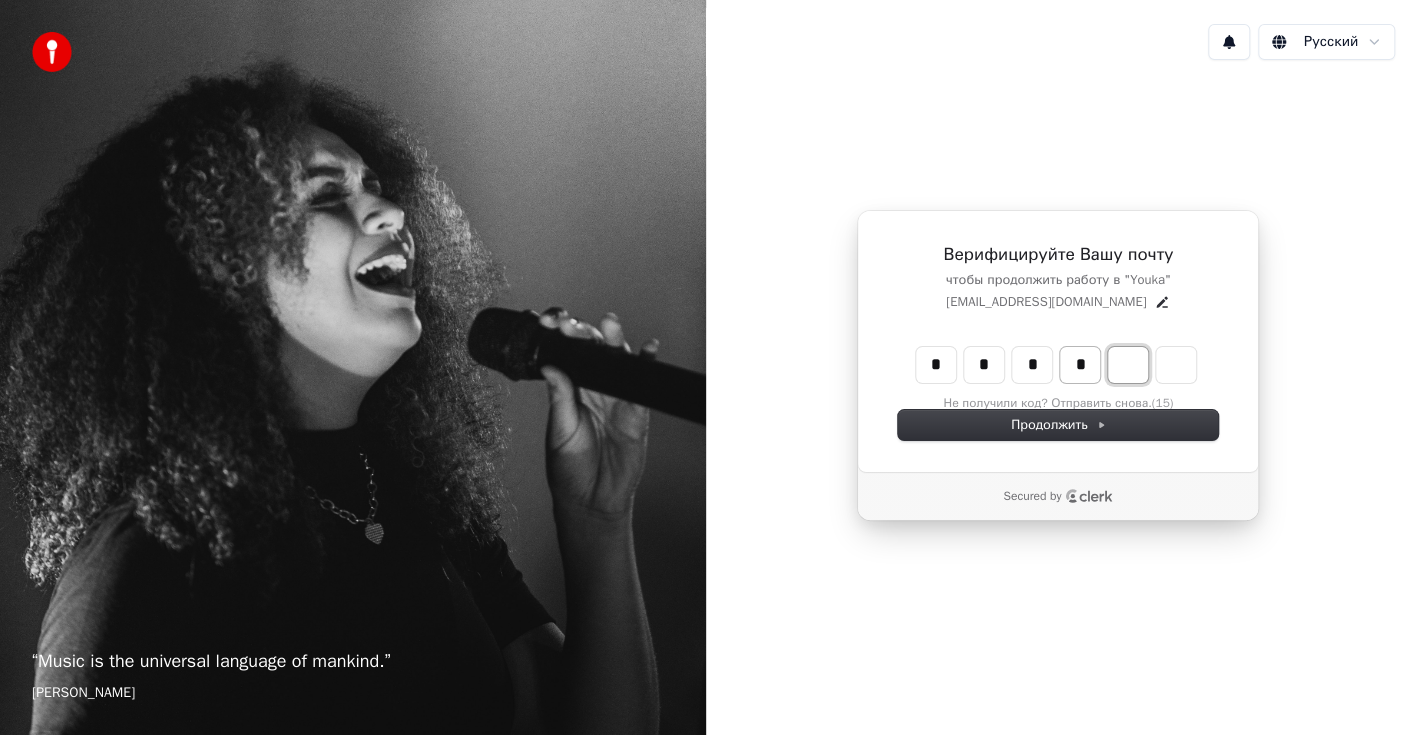 type on "****" 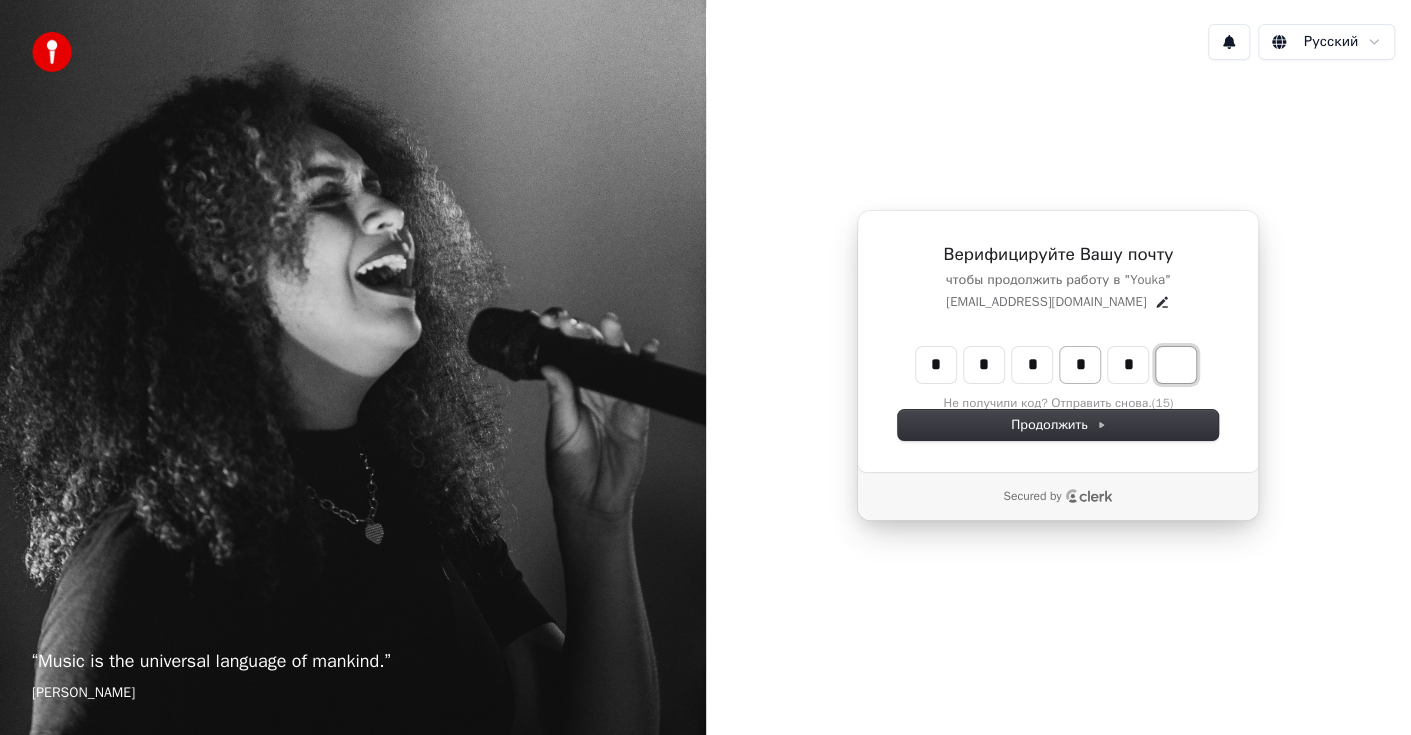 type on "******" 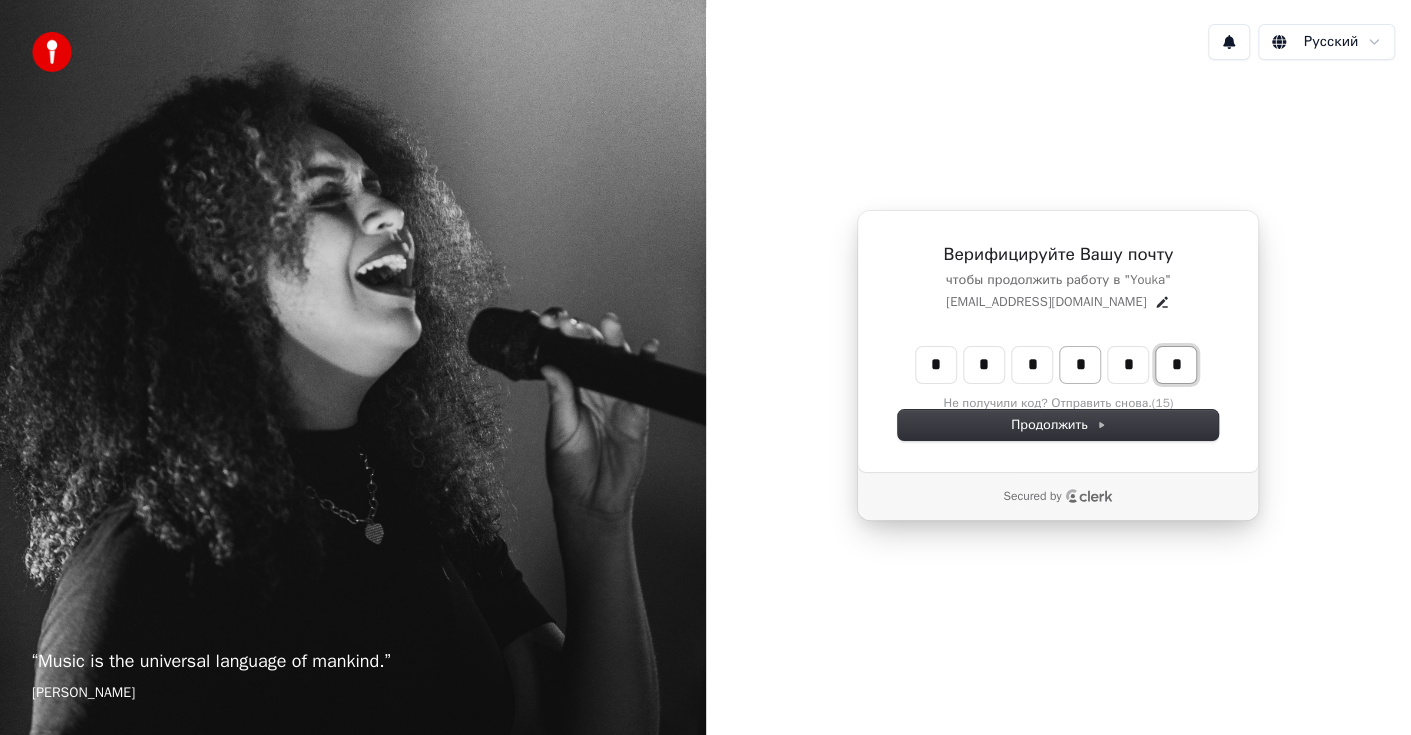 type on "*" 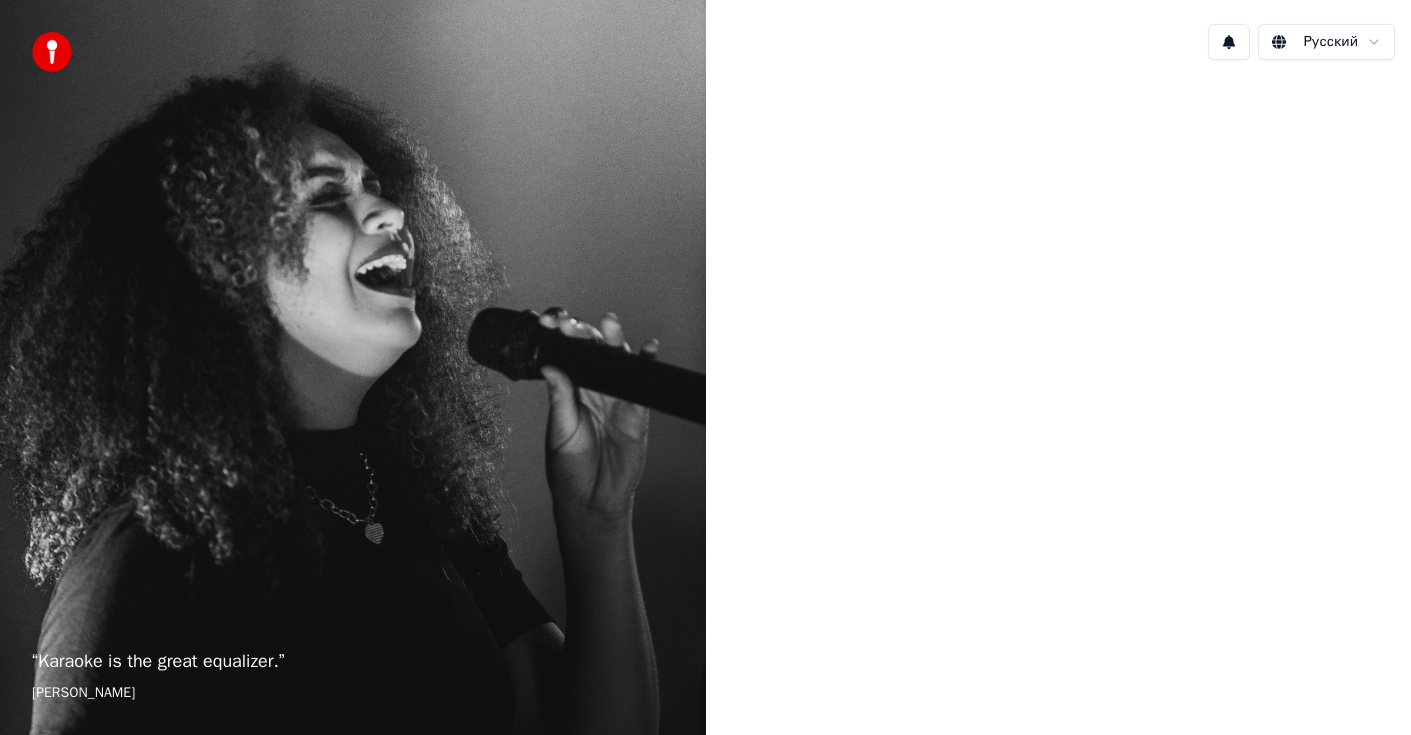 scroll, scrollTop: 0, scrollLeft: 0, axis: both 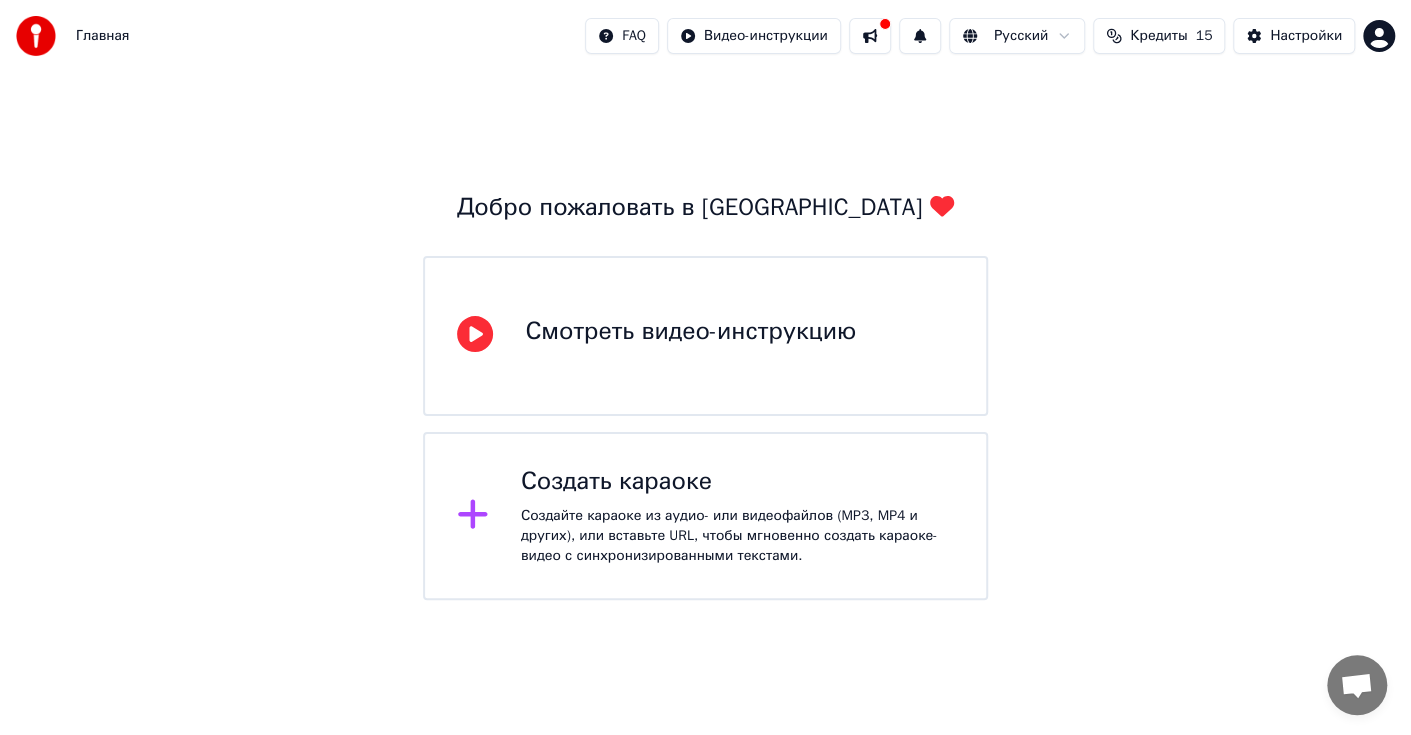 click on "Создать караоке" at bounding box center (737, 482) 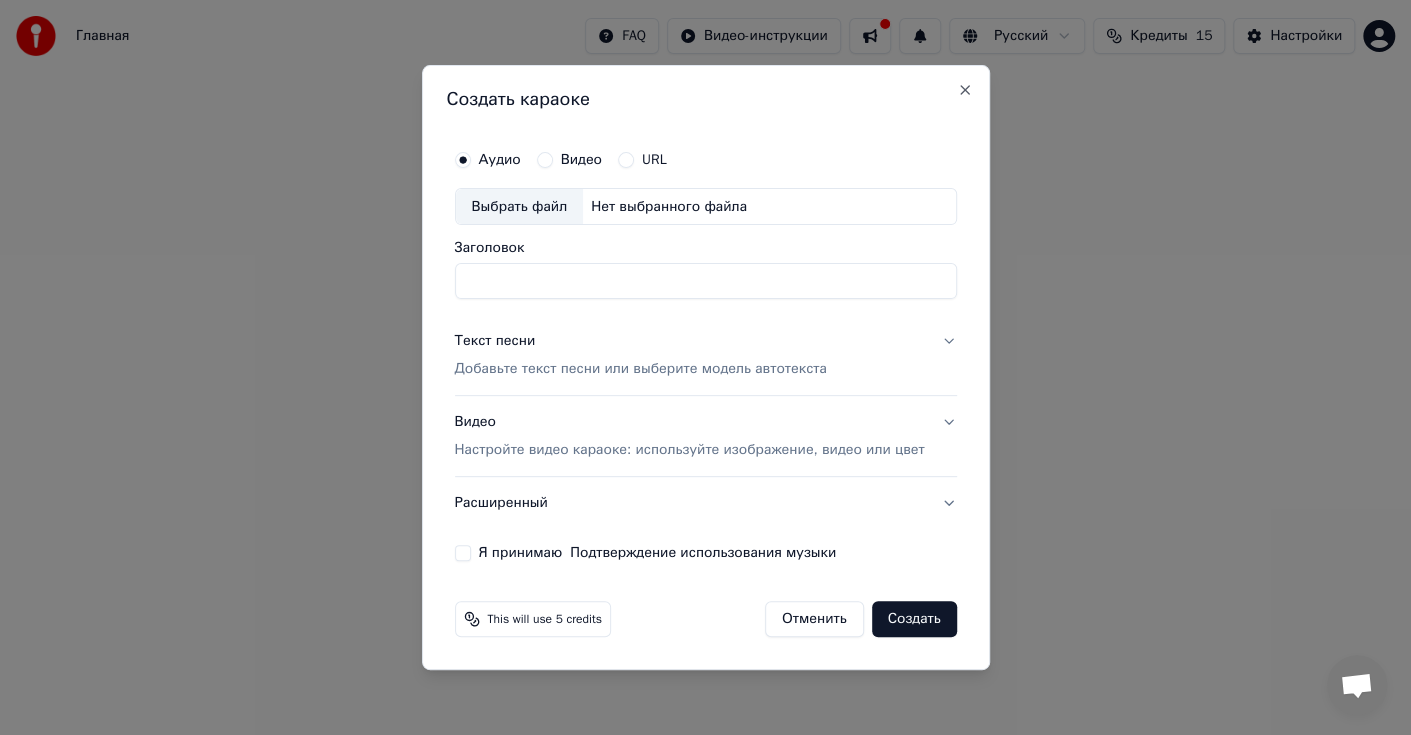 click on "Нет выбранного файла" at bounding box center [669, 207] 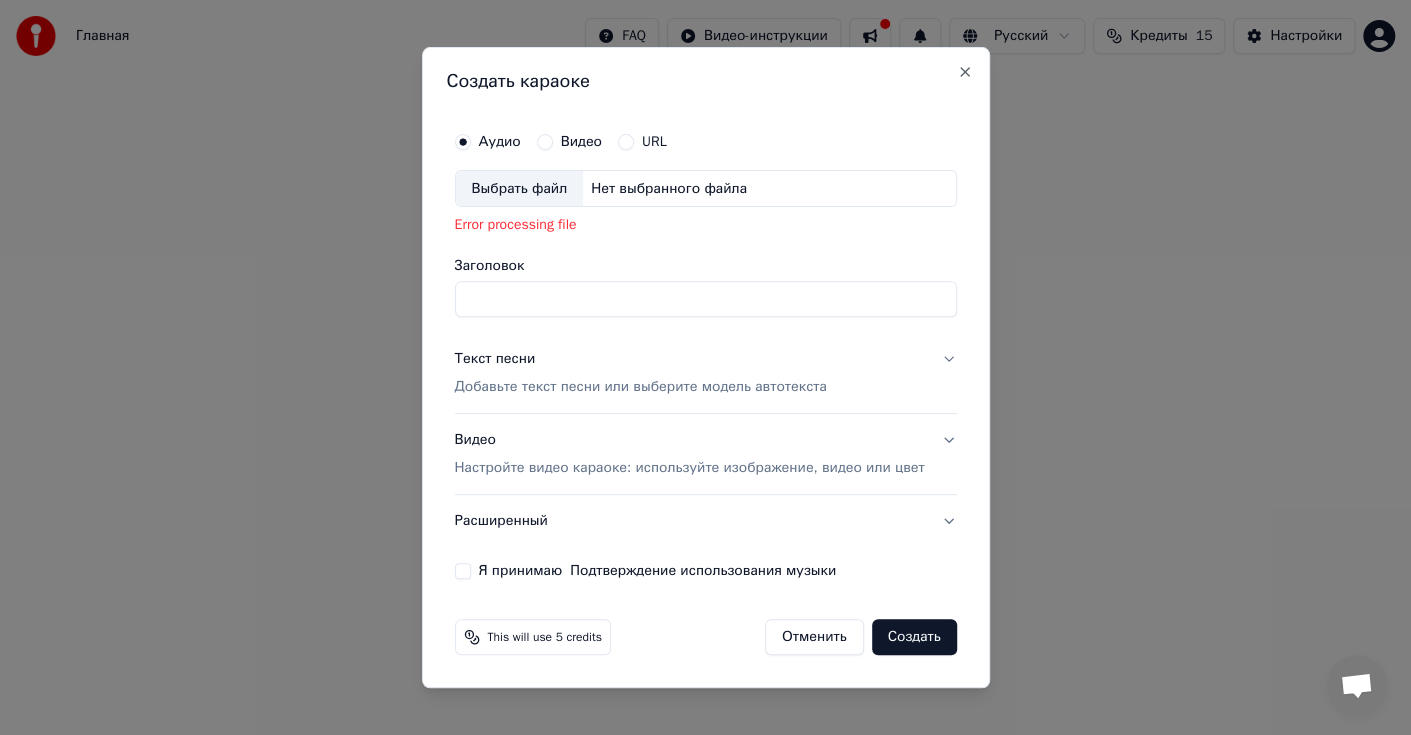 click on "Выбрать файл" at bounding box center (519, 189) 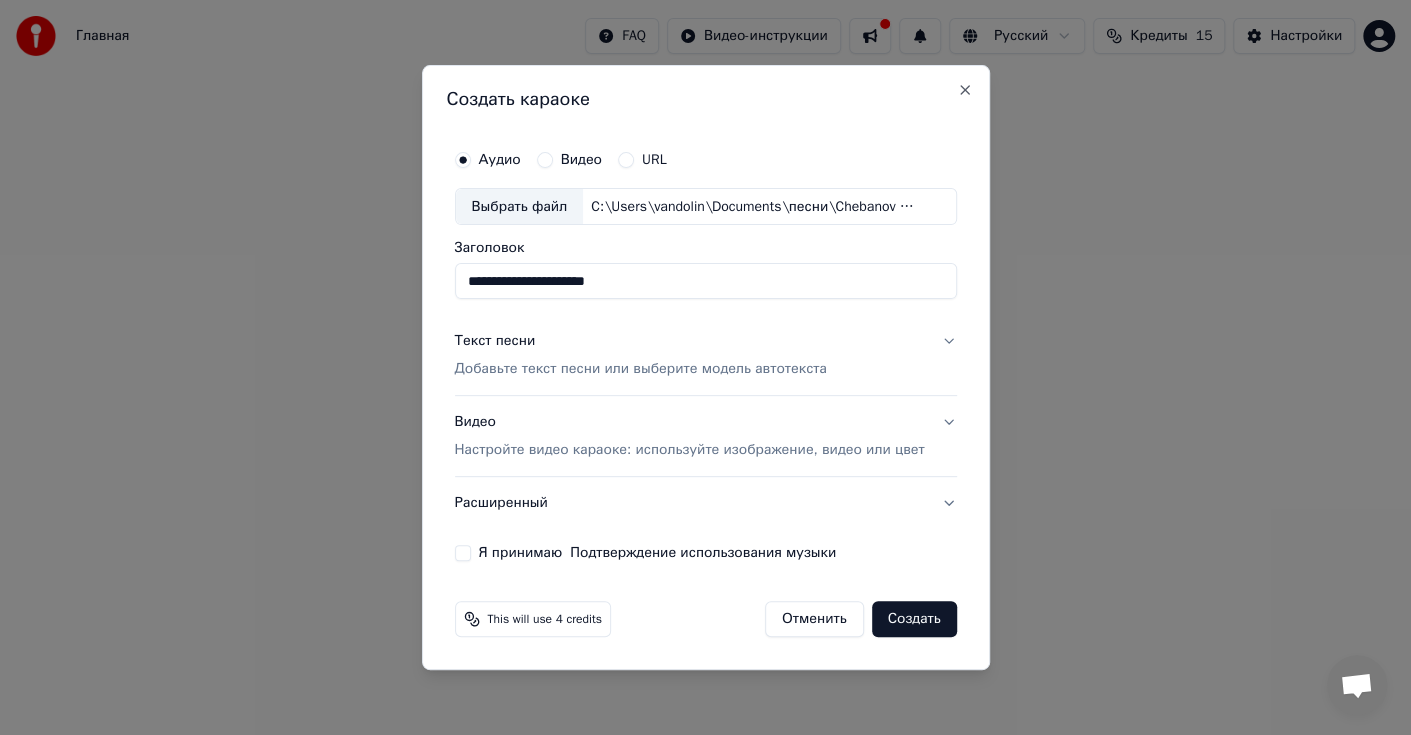 click on "Я принимаю   Подтверждение использования музыки" at bounding box center [657, 553] 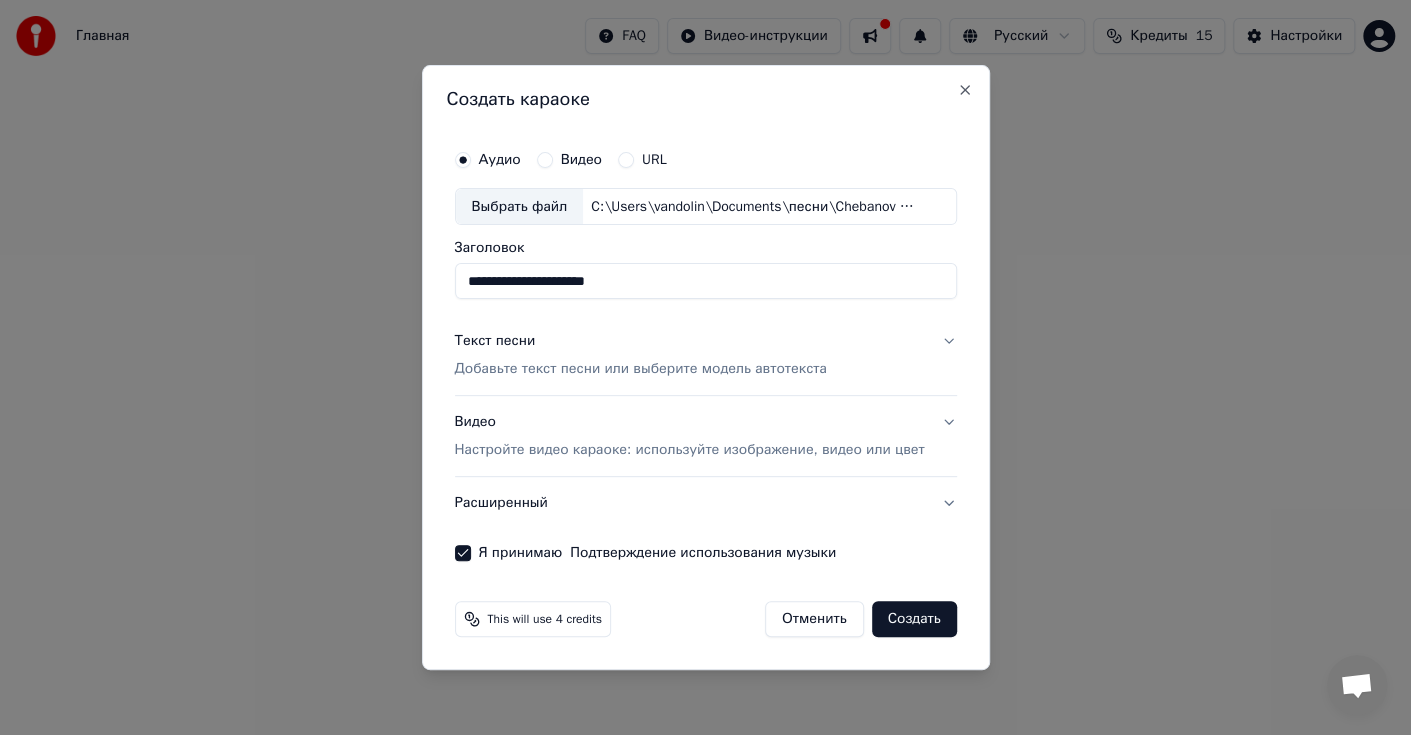 click on "C:\Users\vandolin\Documents\песни\Chebanov - Ночь (Cover).mp3" at bounding box center (753, 207) 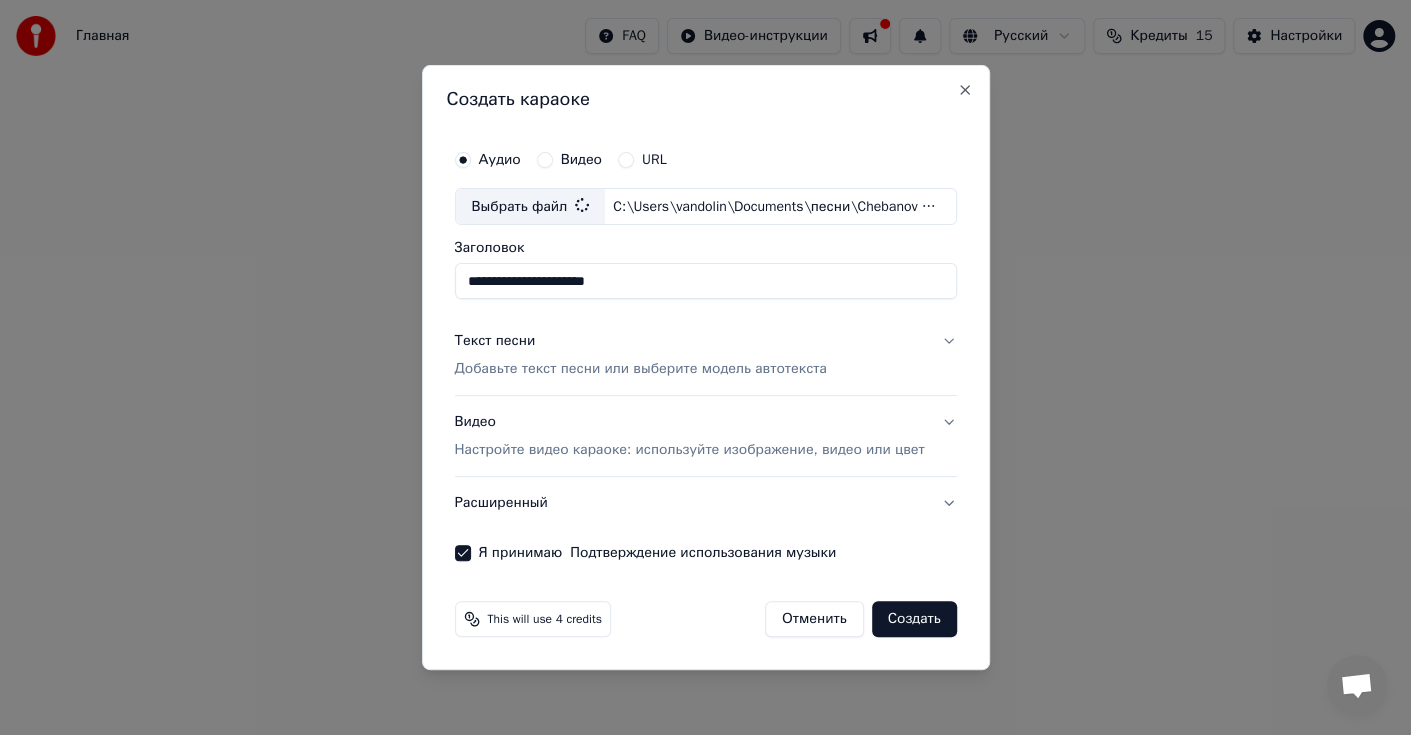 type on "**********" 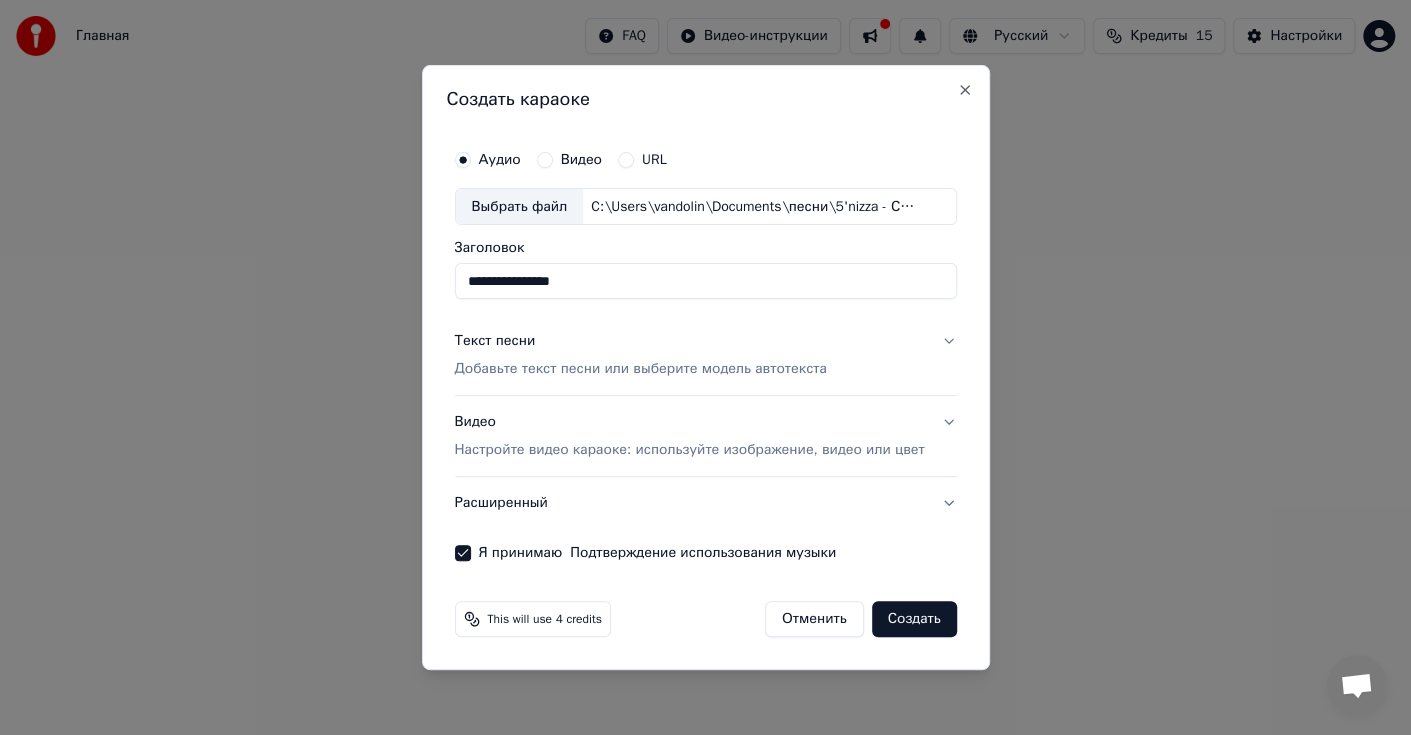 click on "Создать" at bounding box center [914, 619] 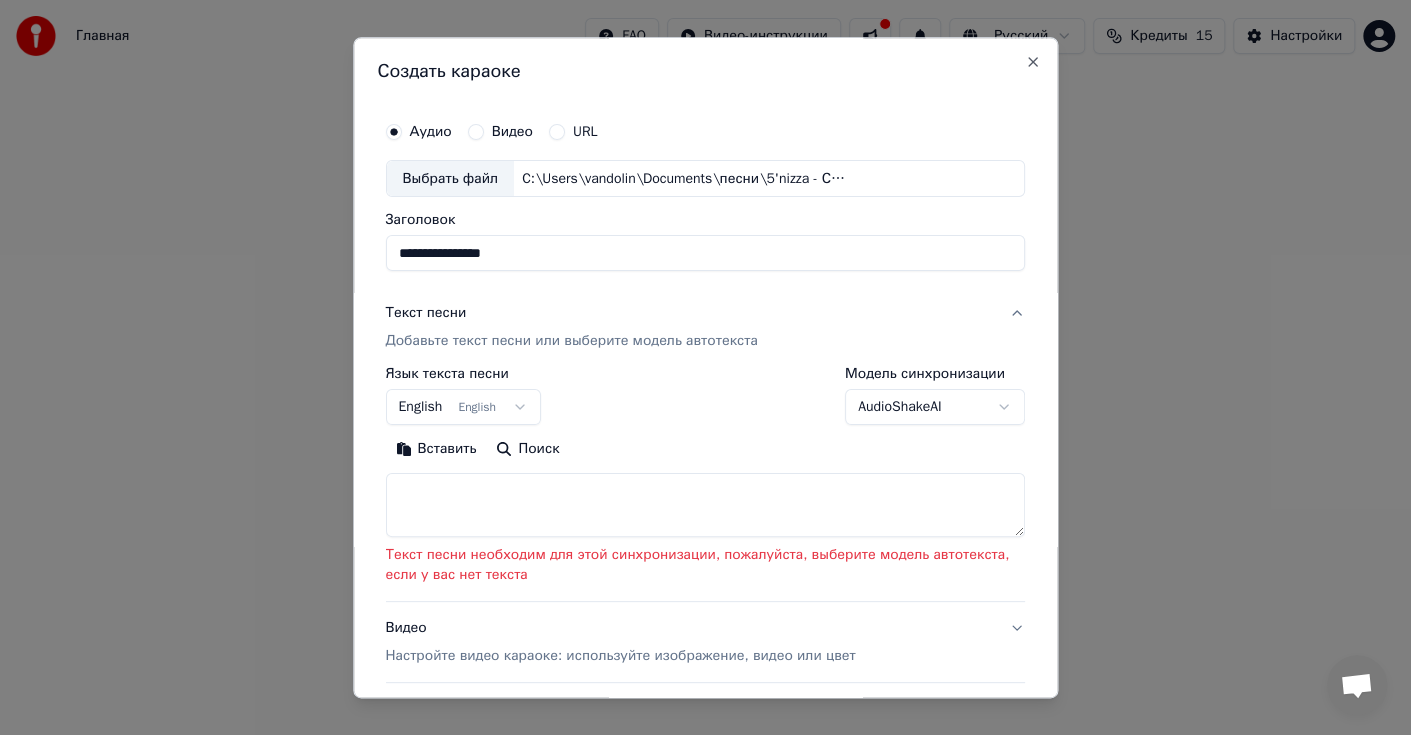 click at bounding box center [706, 506] 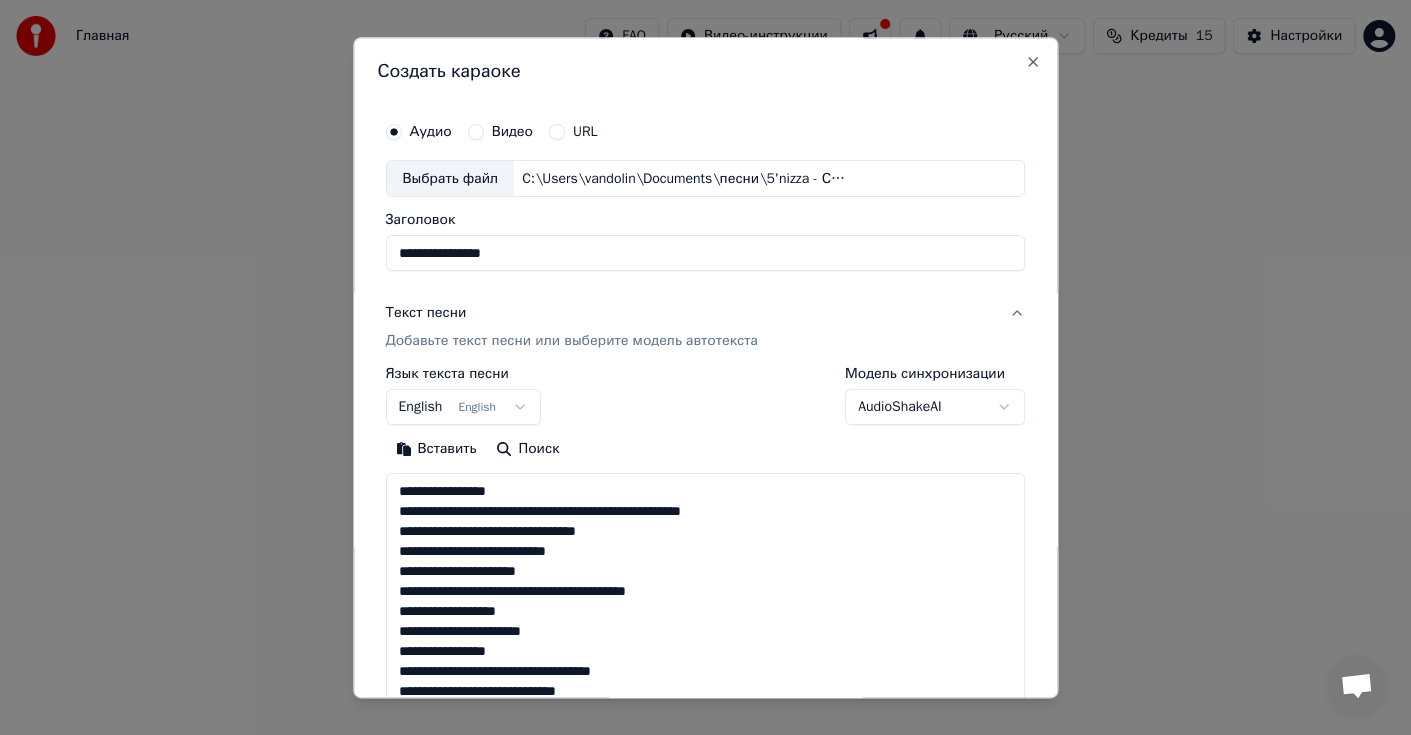scroll, scrollTop: 865, scrollLeft: 0, axis: vertical 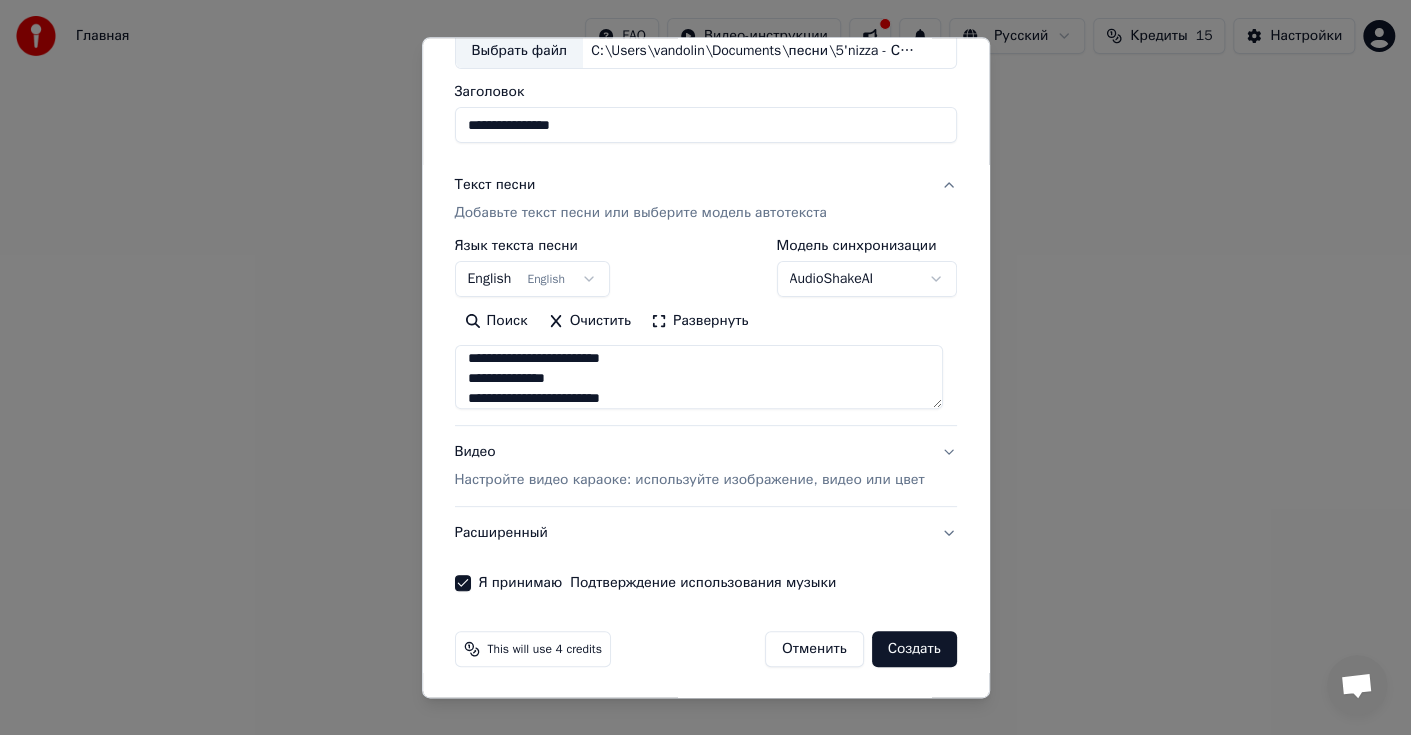 type on "**********" 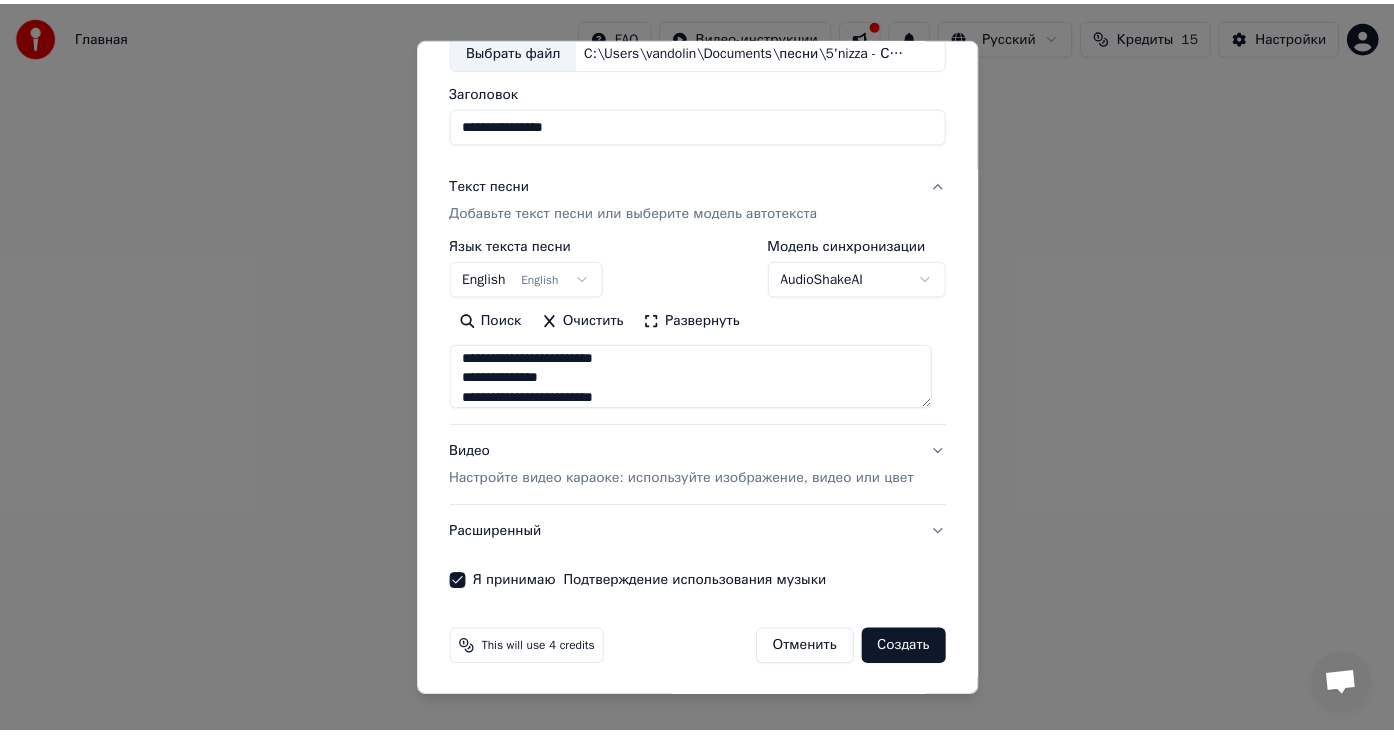 scroll, scrollTop: 127, scrollLeft: 0, axis: vertical 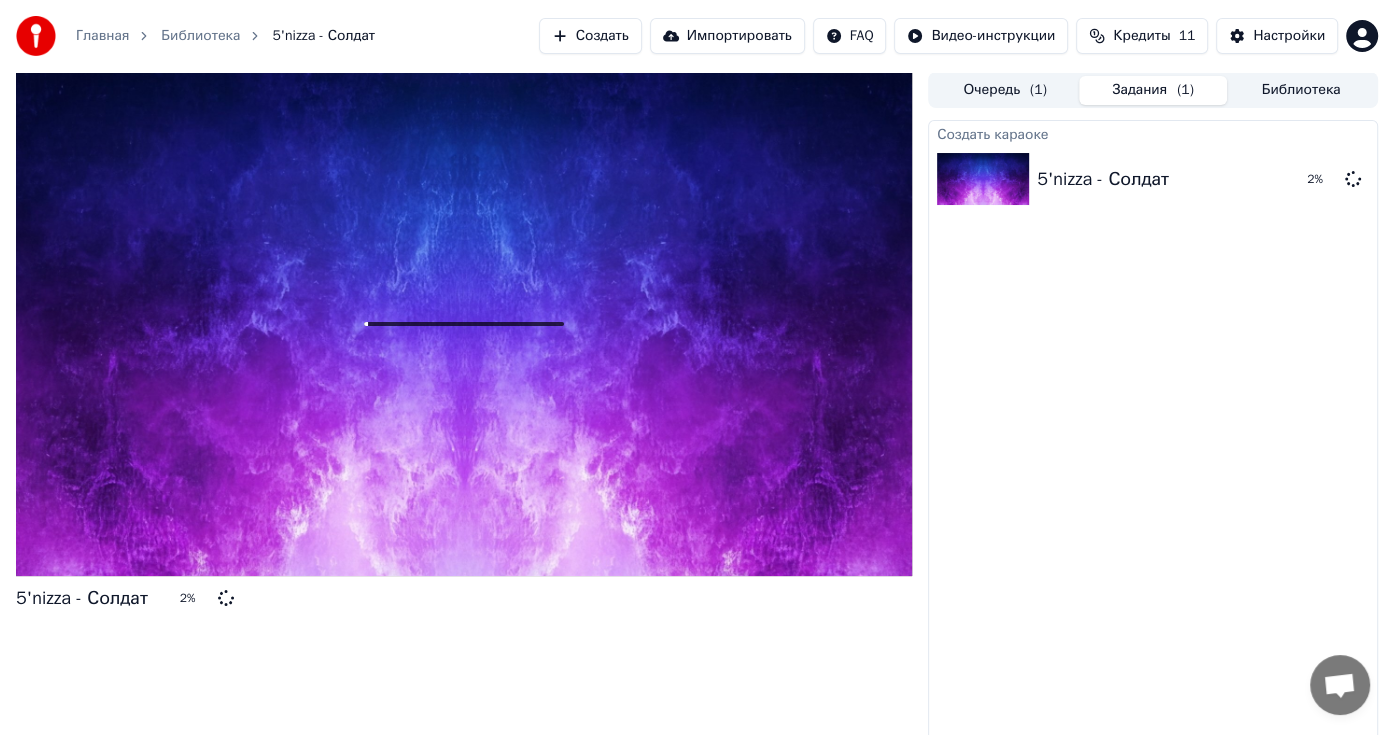 click on "Кредиты" at bounding box center (1141, 36) 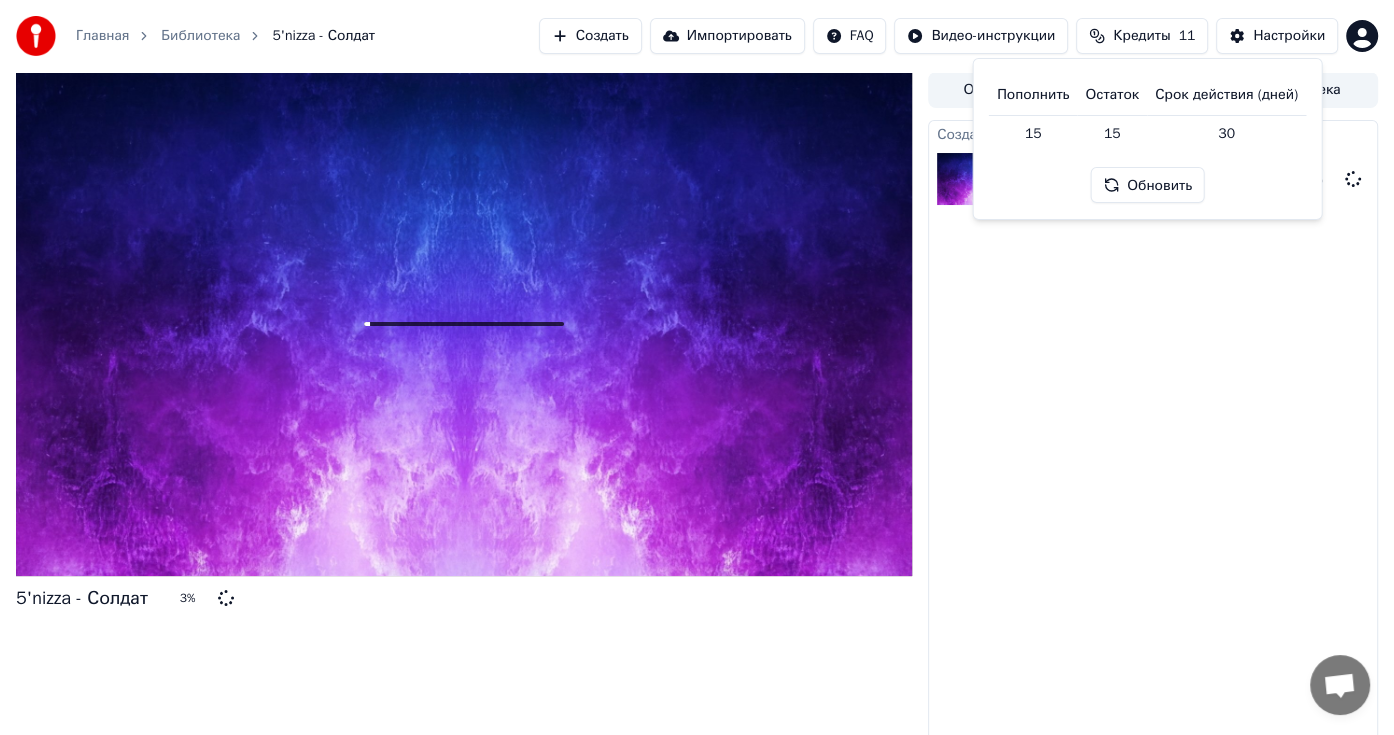 click on "15" at bounding box center [1033, 133] 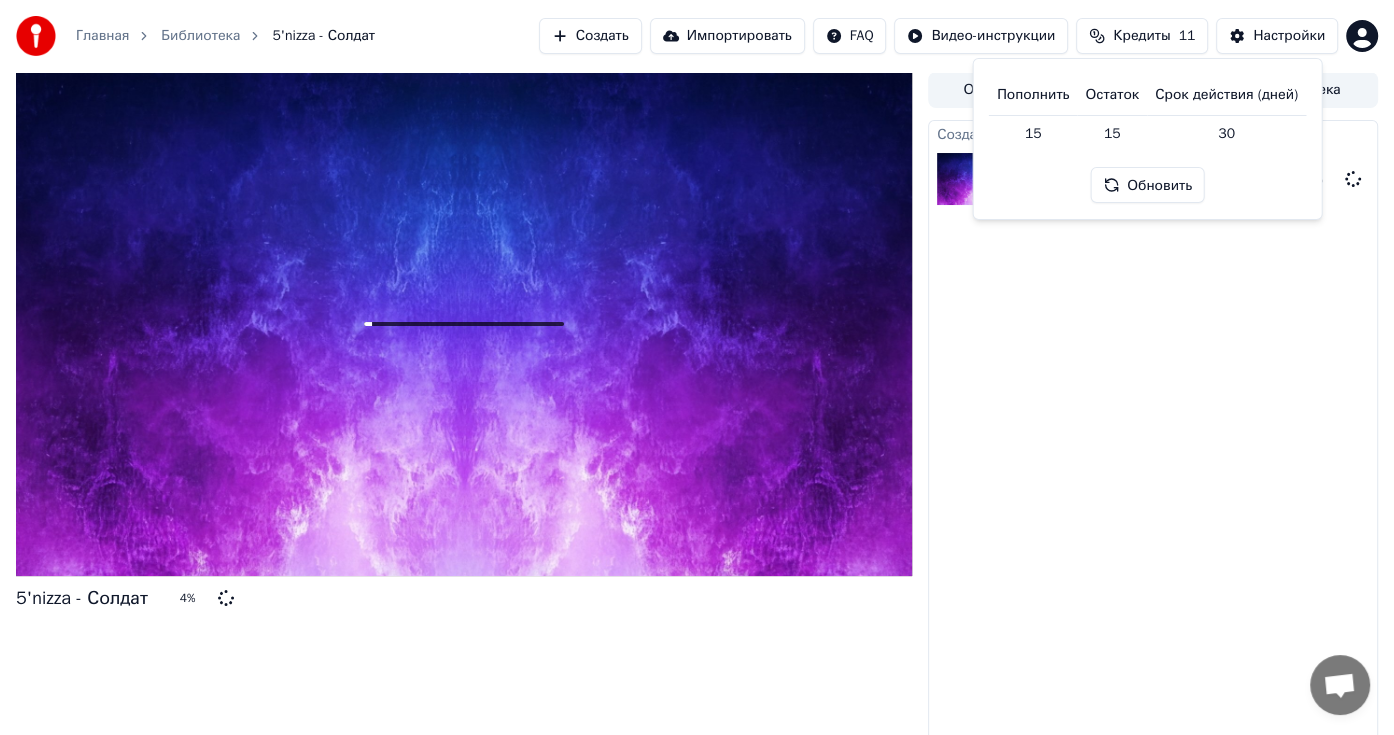 click on "Создать караоке 5'nizza - Солдат 4 %" at bounding box center (1153, 432) 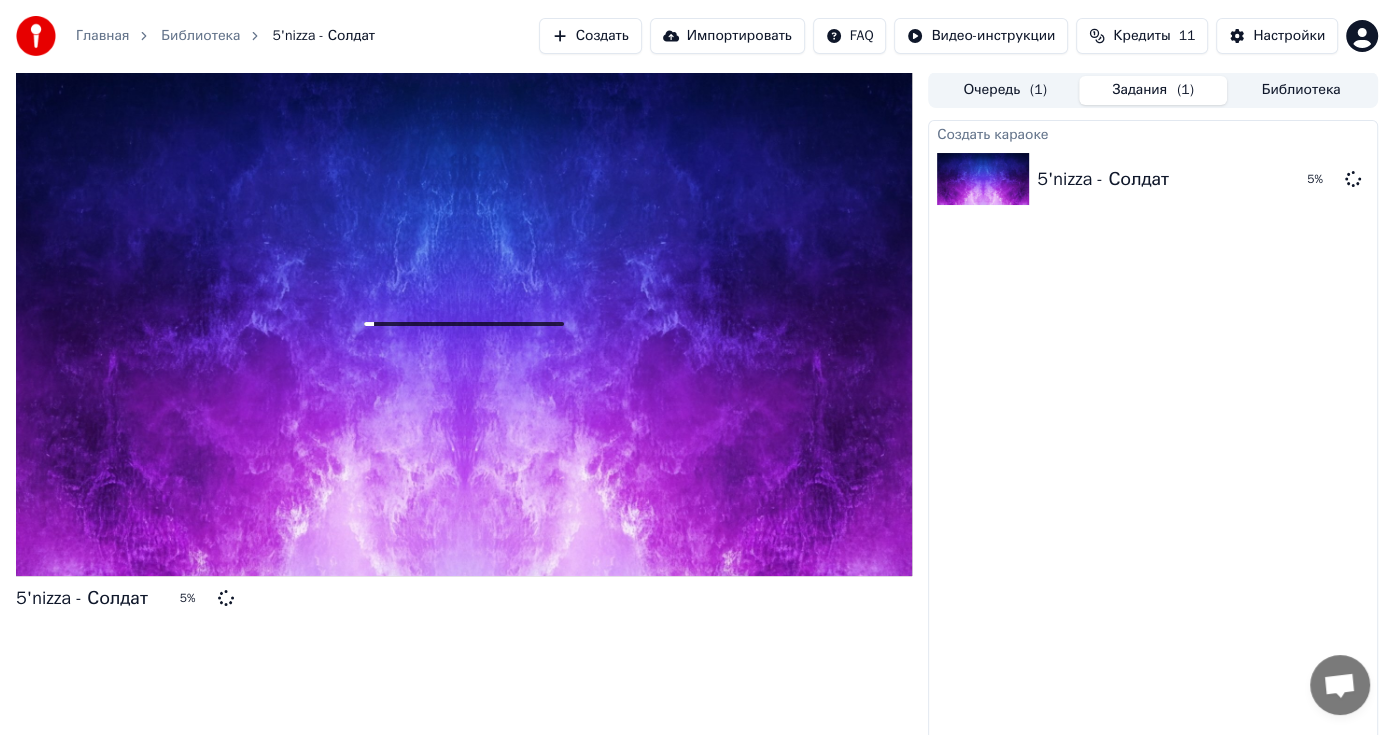 click on "Главная Библиотека 5'nizza - Солдат Создать Импортировать FAQ Видео-инструкции Кредиты 11 Настройки 5'nizza - Солдат 5 % Очередь ( 1 ) Задания ( 1 ) Библиотека Создать караоке 5'nizza - Солдат 5 %" at bounding box center [697, 367] 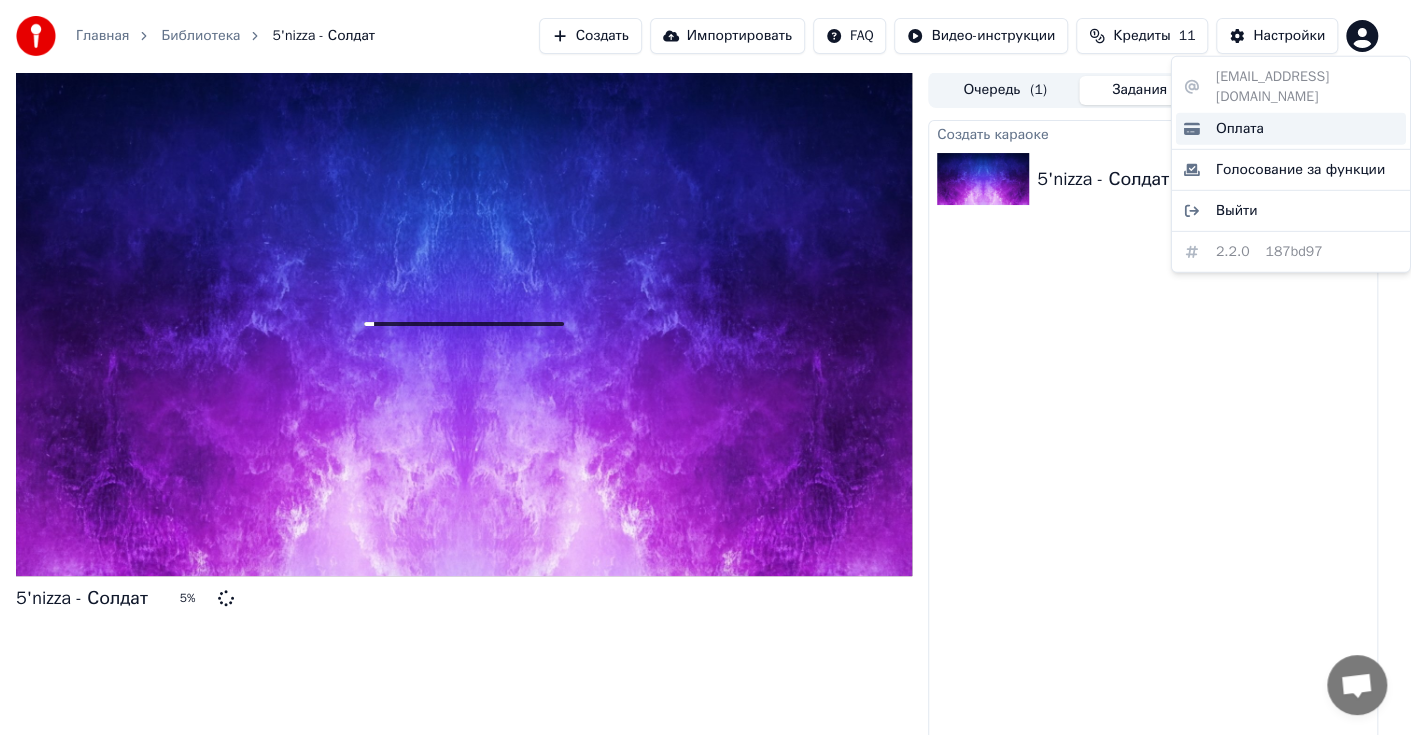 click on "Оплата" at bounding box center (1291, 129) 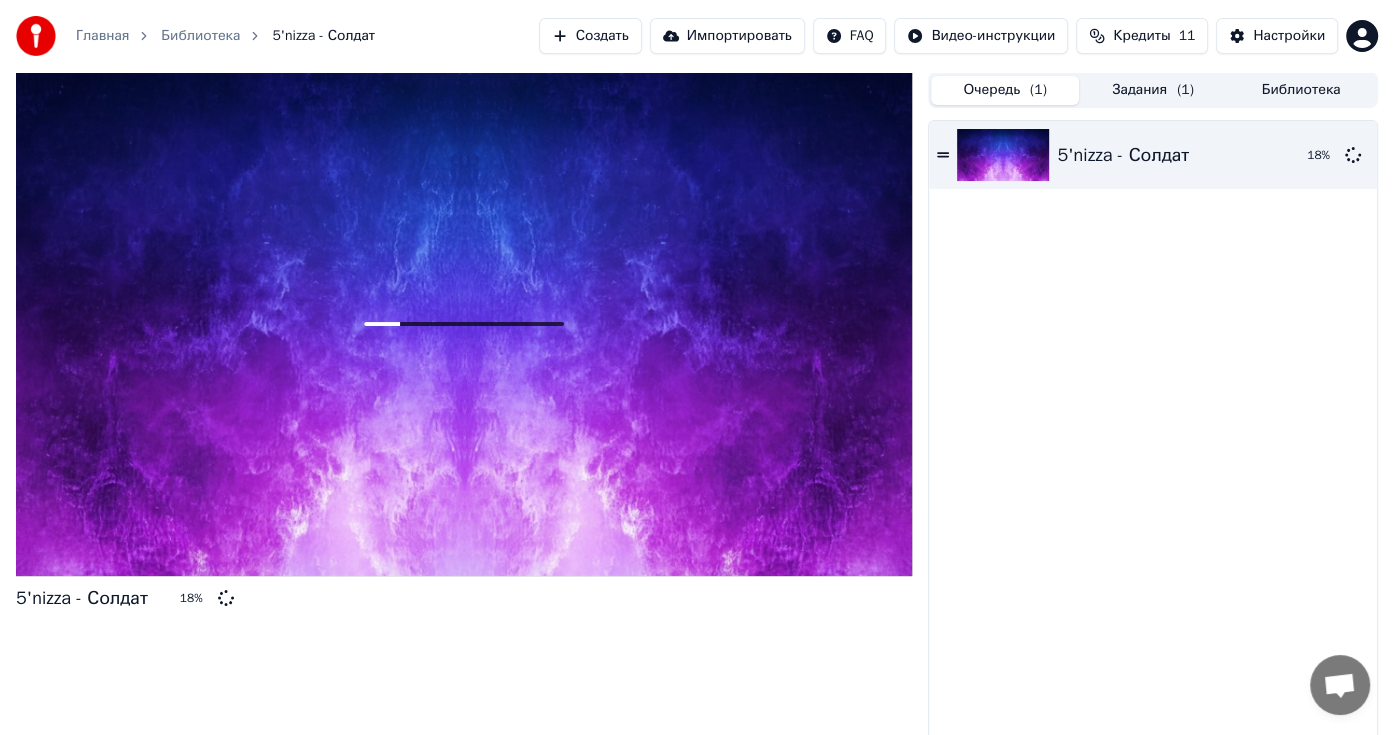 click on "Очередь ( 1 )" at bounding box center [1005, 90] 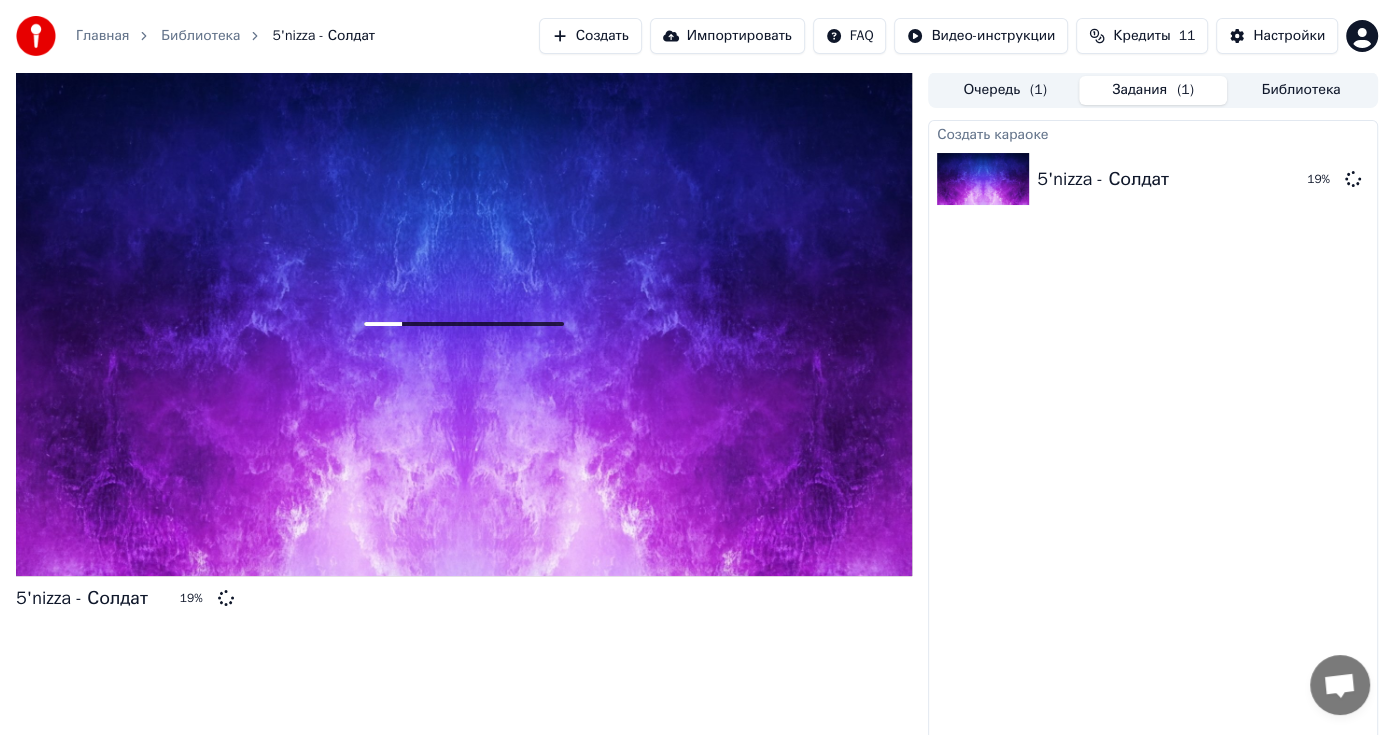 click on "Задания ( 1 )" at bounding box center [1153, 90] 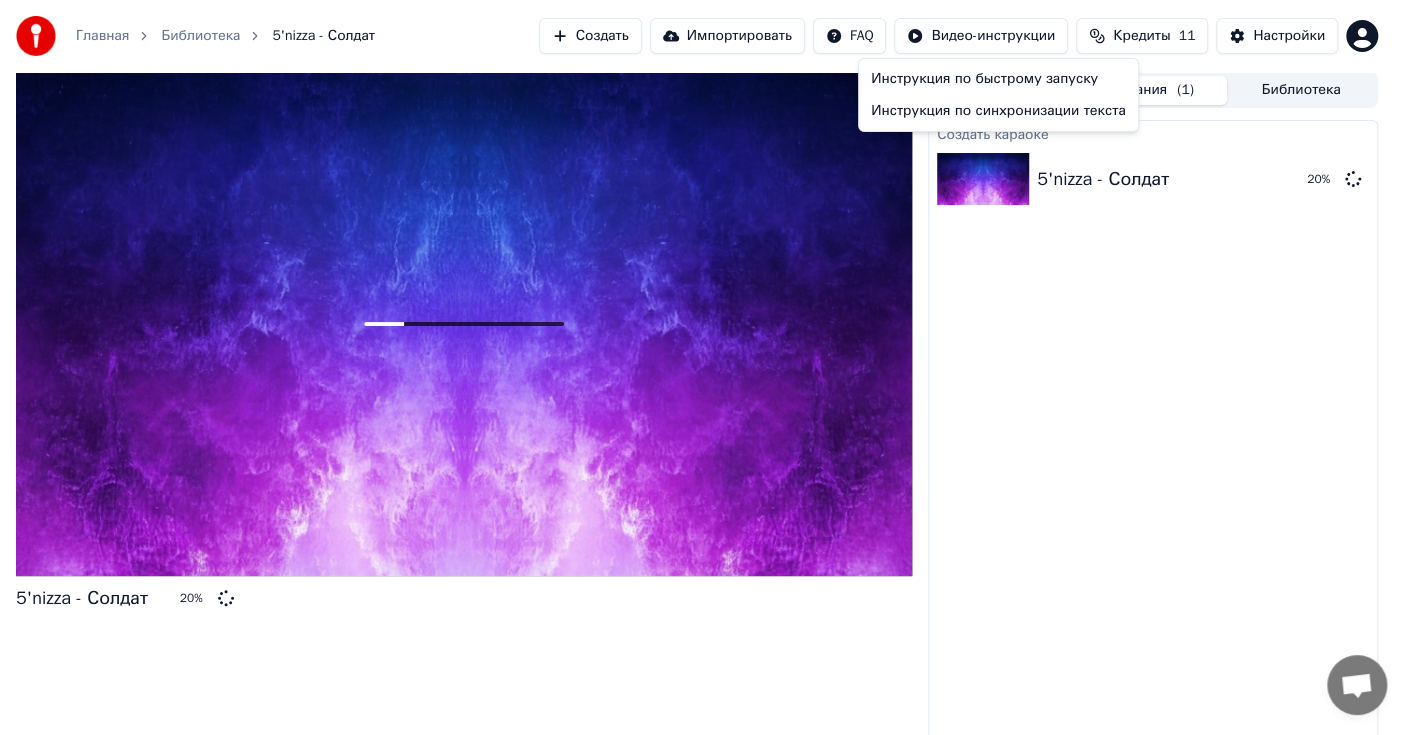 drag, startPoint x: 953, startPoint y: 44, endPoint x: 939, endPoint y: 41, distance: 14.3178215 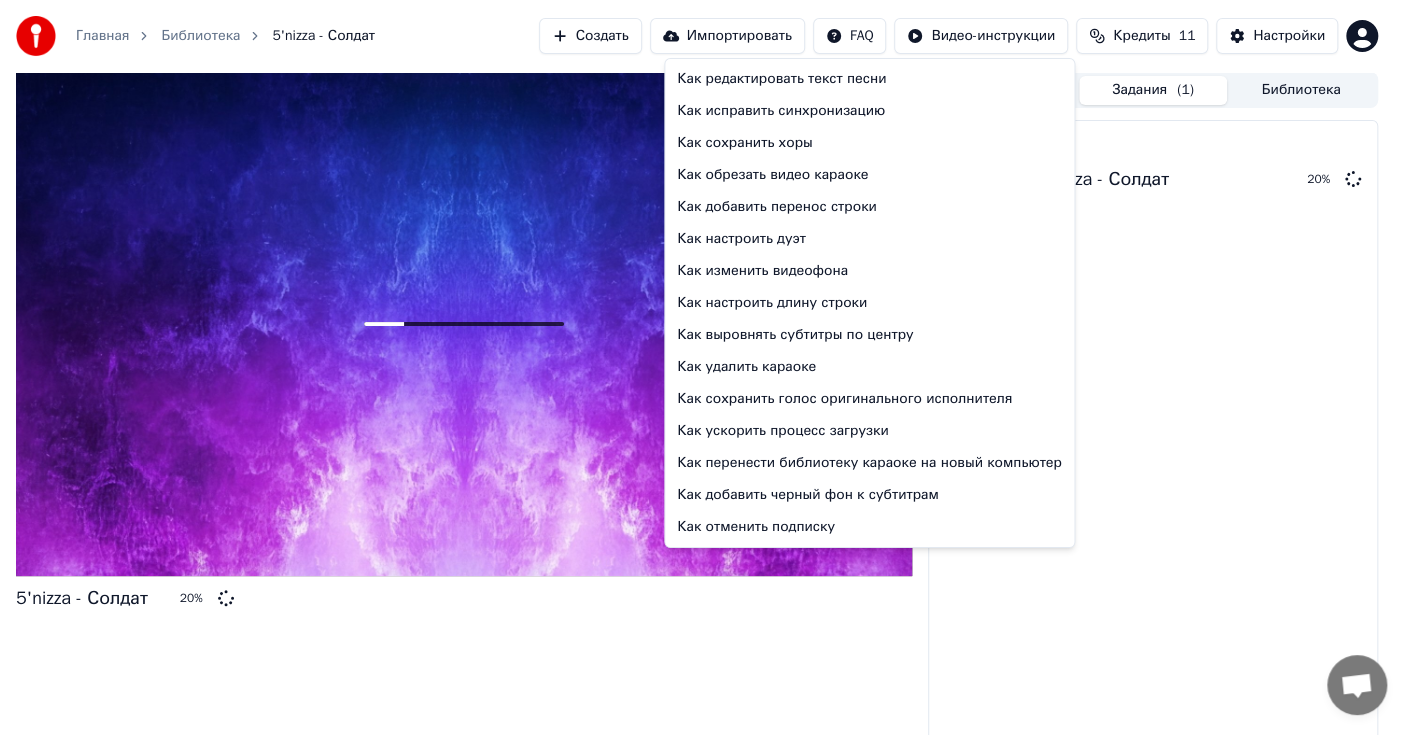 click on "Главная Библиотека 5'nizza - Солдат Создать Импортировать FAQ Видео-инструкции Кредиты 11 Настройки 5'nizza - Солдат 20 % Очередь ( 1 ) Задания ( 1 ) Библиотека Создать караоке 5'nizza - Солдат 20 % Как редактировать текст песни Как исправить синхронизацию Как сохранить хоры Как обрезать видео караоке Как добавить перенос строки Как настроить дуэт Как изменить видеофона Как настроить длину строки Как выровнять субтитры по центру Как удалить караоке Как сохранить голос оригинального исполнителя Как ускорить процесс загрузки Как добавить черный фон к субтитрам" at bounding box center (705, 367) 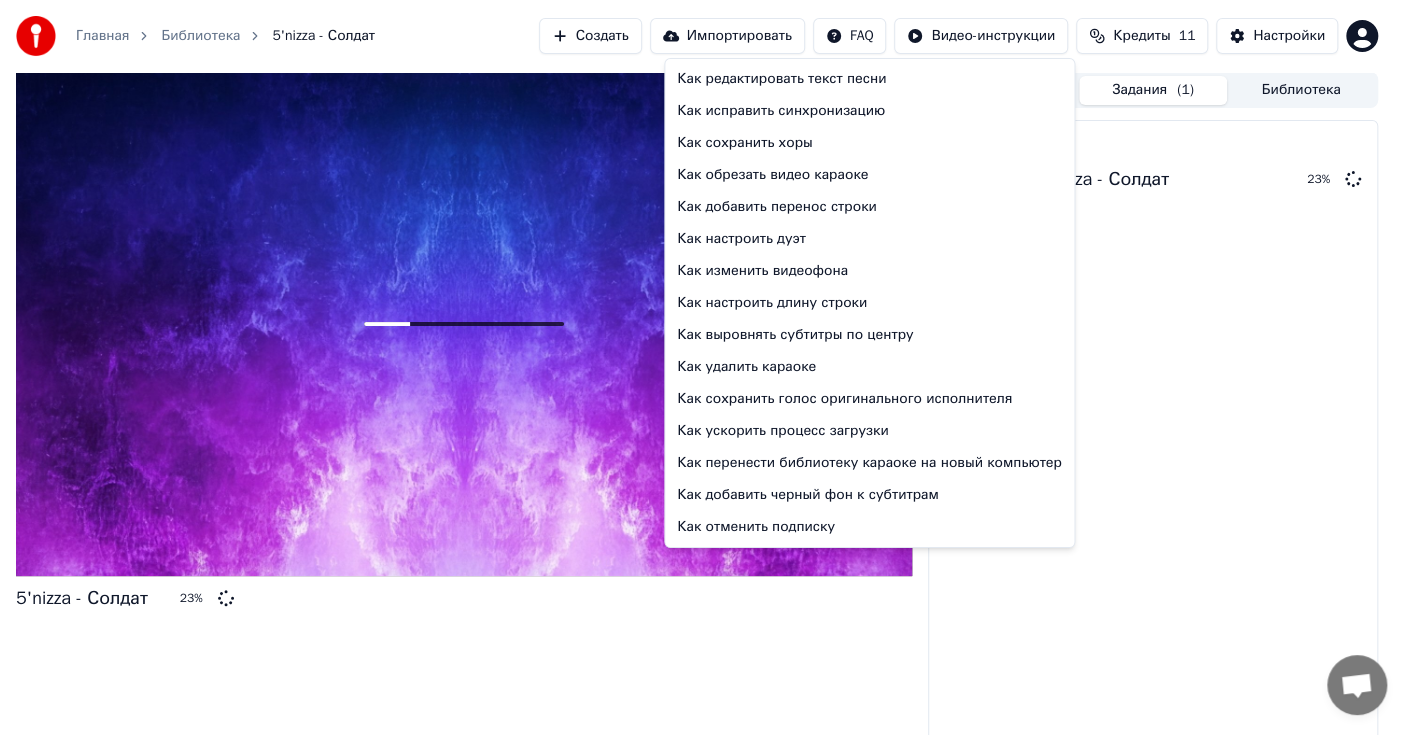 click on "Главная Библиотека 5'nizza - Солдат Создать Импортировать FAQ Видео-инструкции Кредиты 11 Настройки 5'nizza - Солдат 23 % Очередь ( 1 ) Задания ( 1 ) Библиотека Создать караоке 5'nizza - Солдат 23 % Как редактировать текст песни Как исправить синхронизацию Как сохранить хоры Как обрезать видео караоке Как добавить перенос строки Как настроить дуэт Как изменить видеофона Как настроить длину строки Как выровнять субтитры по центру Как удалить караоке Как сохранить голос оригинального исполнителя Как ускорить процесс загрузки Как добавить черный фон к субтитрам" at bounding box center [705, 367] 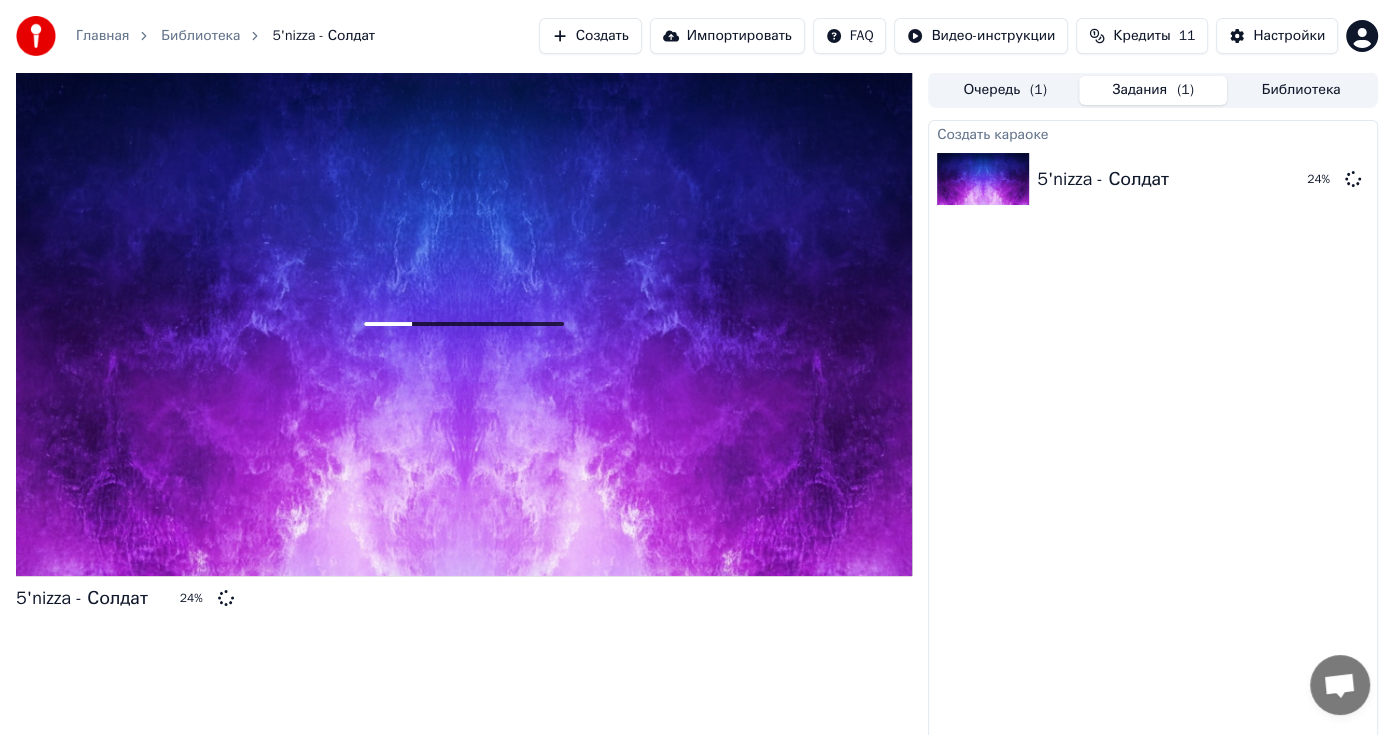 click on "Главная Библиотека 5'nizza - Солдат Создать Импортировать FAQ Видео-инструкции Кредиты 11 Настройки 5'nizza - Солдат 24 % Очередь ( 1 ) Задания ( 1 ) Библиотека Создать караоке 5'nizza - Солдат 24 %" at bounding box center [697, 367] 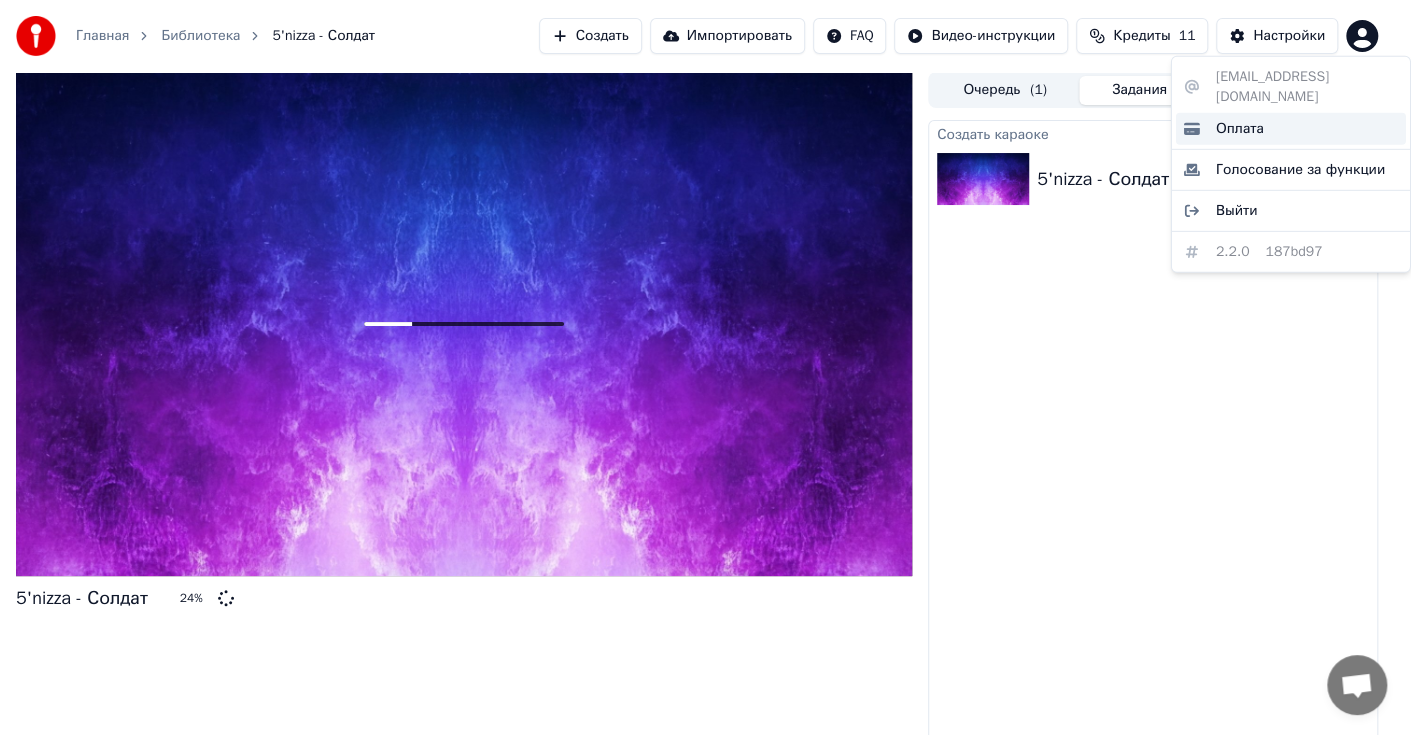 click on "Оплата" at bounding box center [1291, 129] 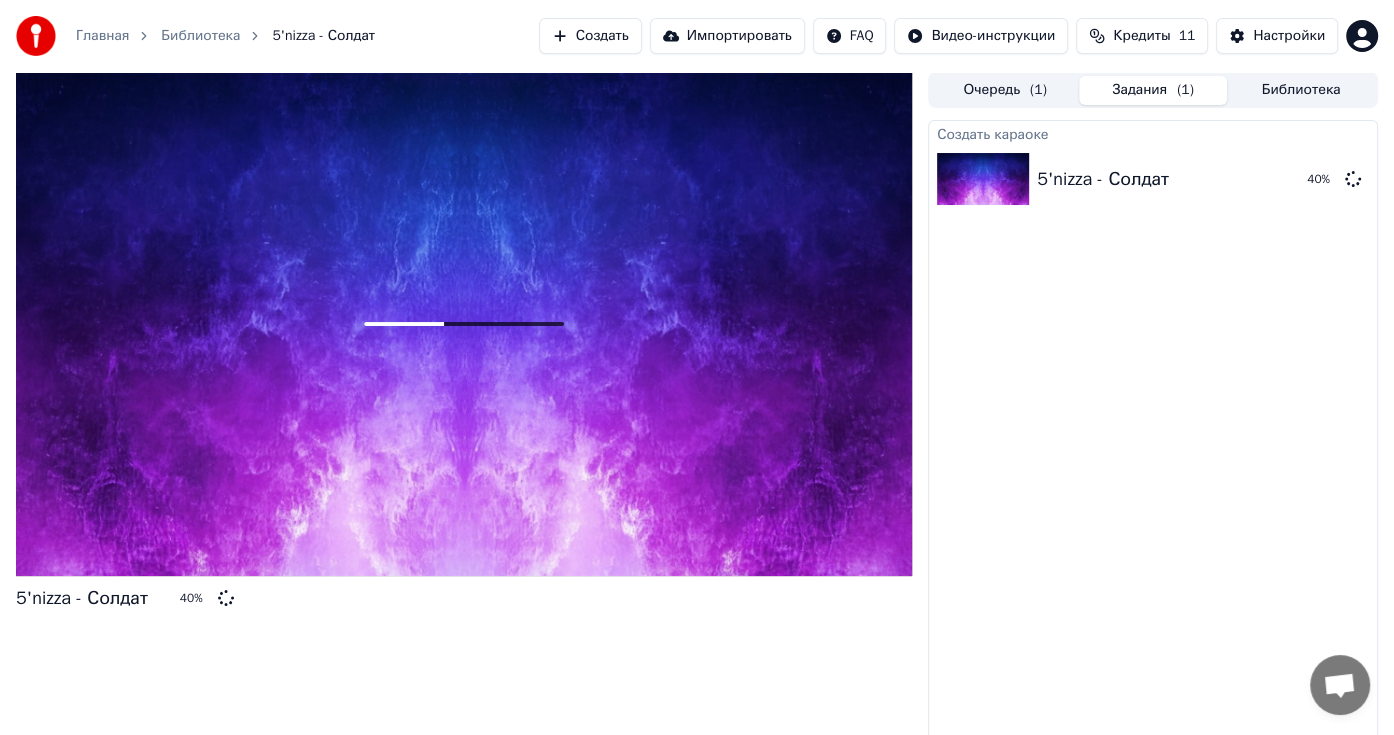 click on "Создать караоке 5'nizza - Солдат 40 %" at bounding box center (1153, 432) 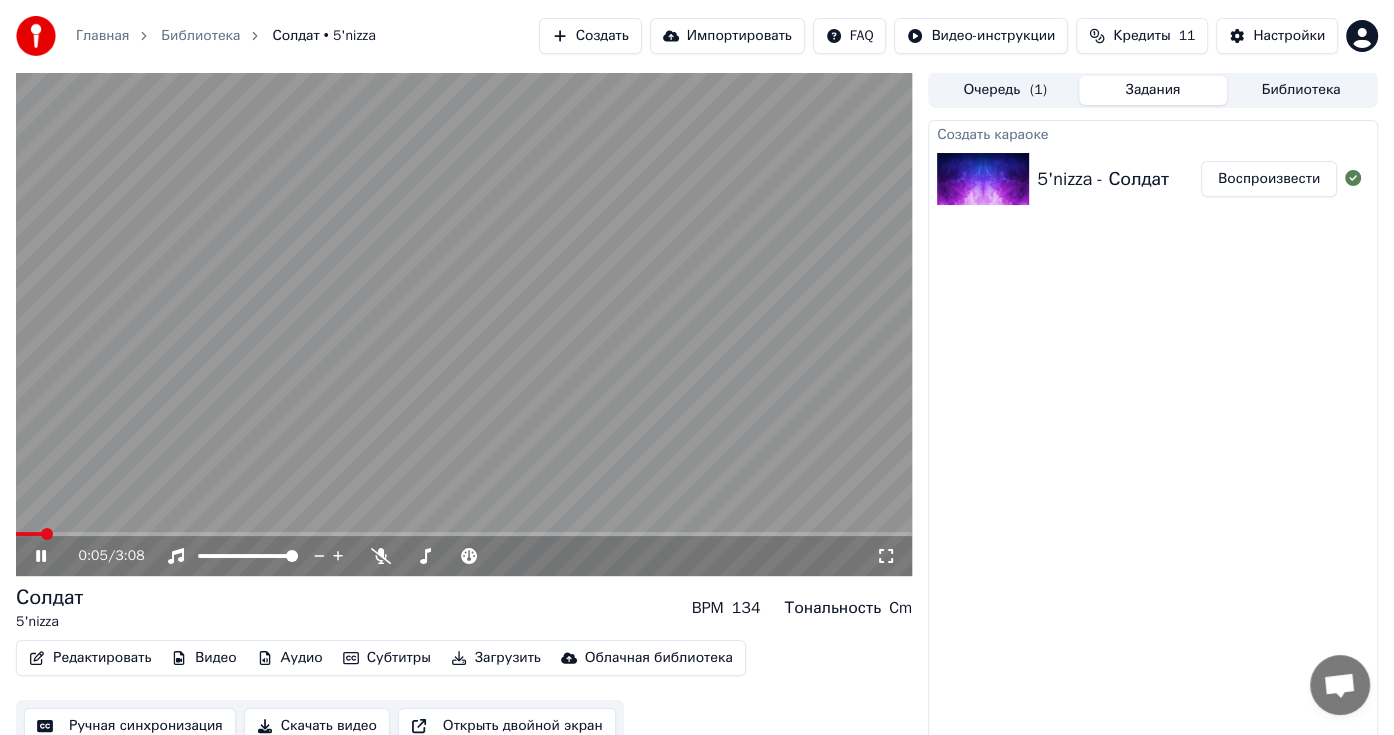 click on "0:05  /  3:08" at bounding box center [464, 556] 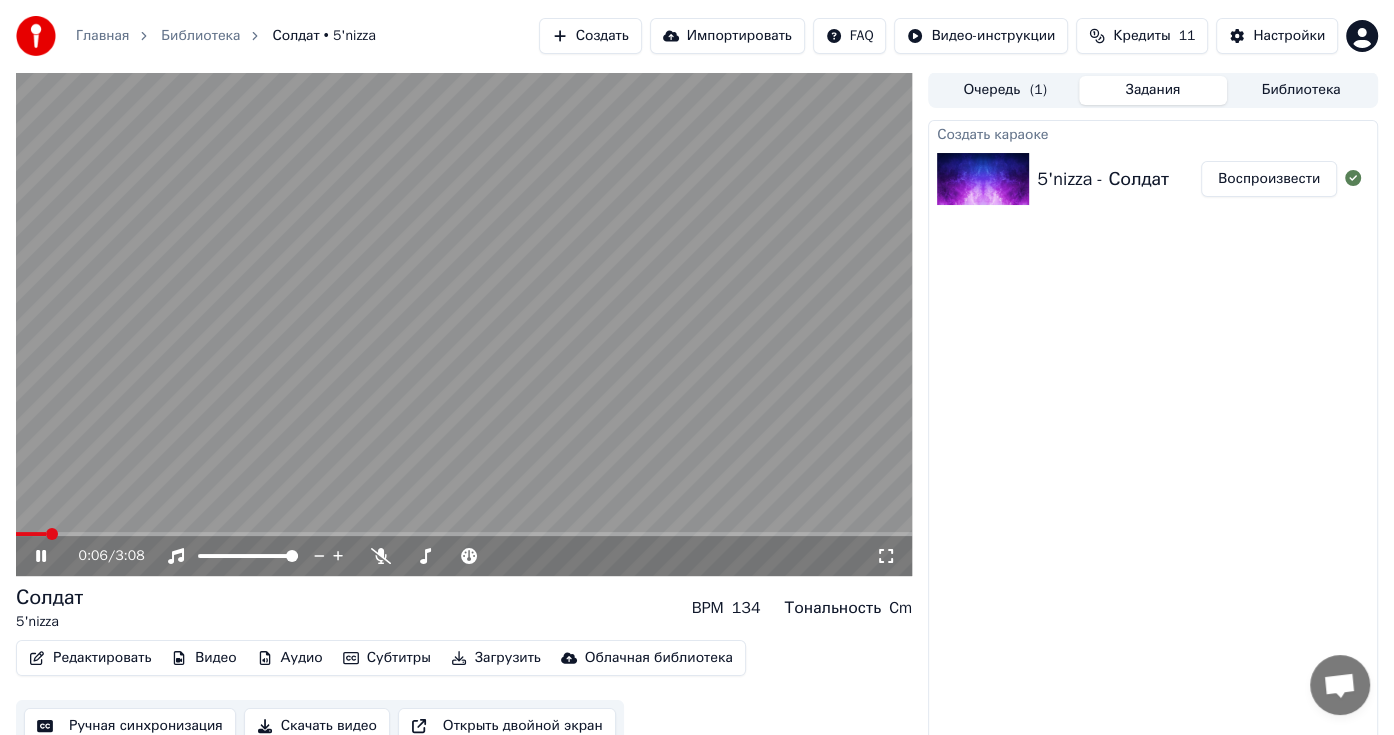 click 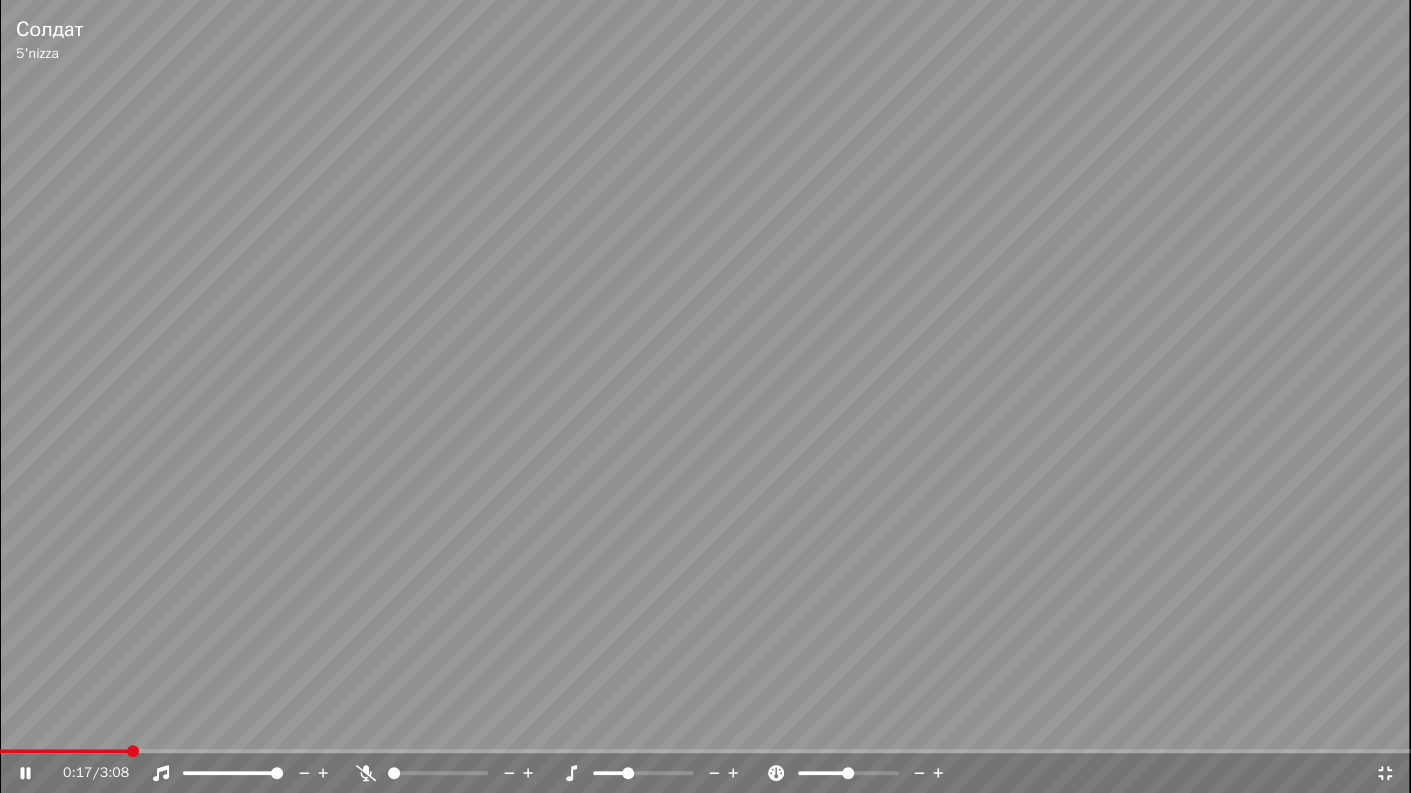 click at bounding box center (628, 773) 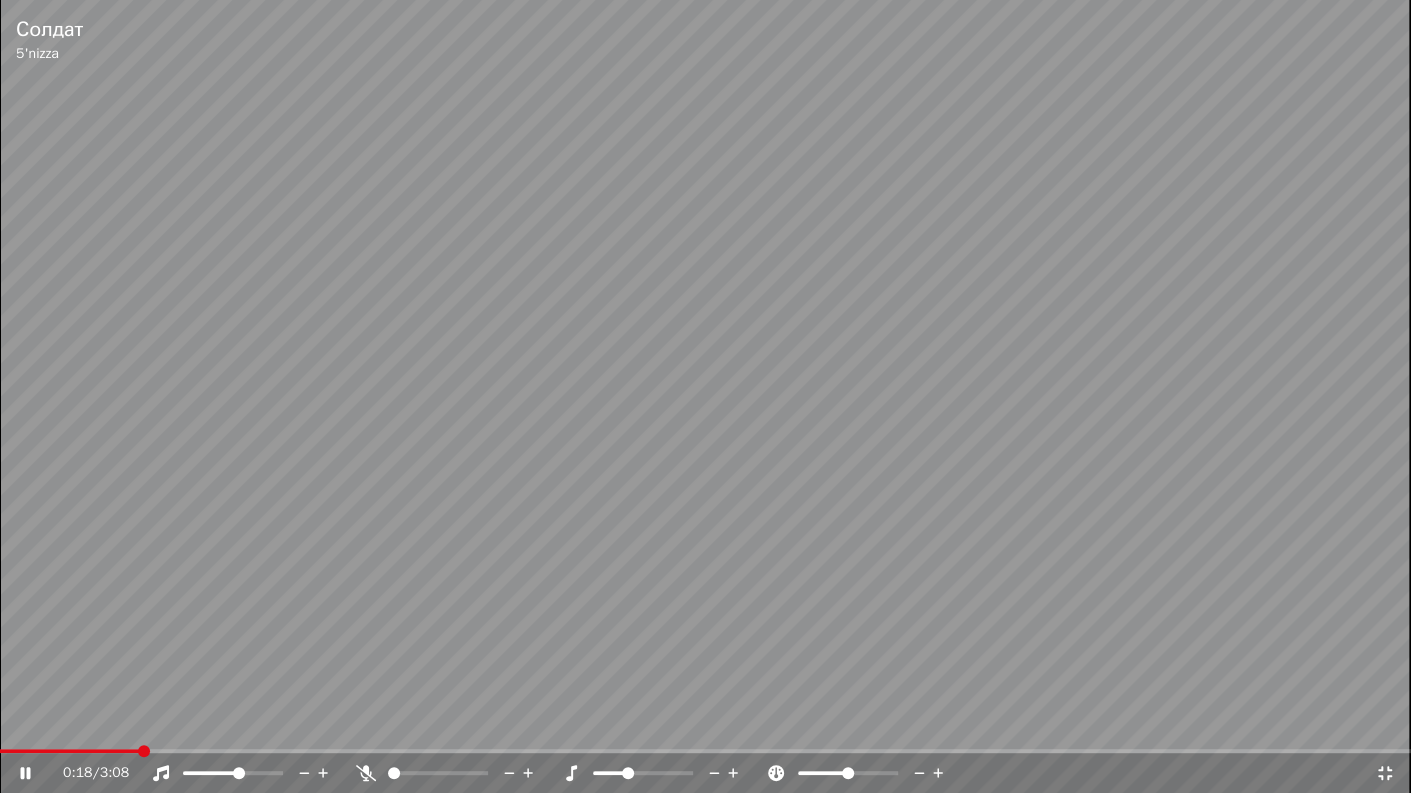 click at bounding box center (239, 773) 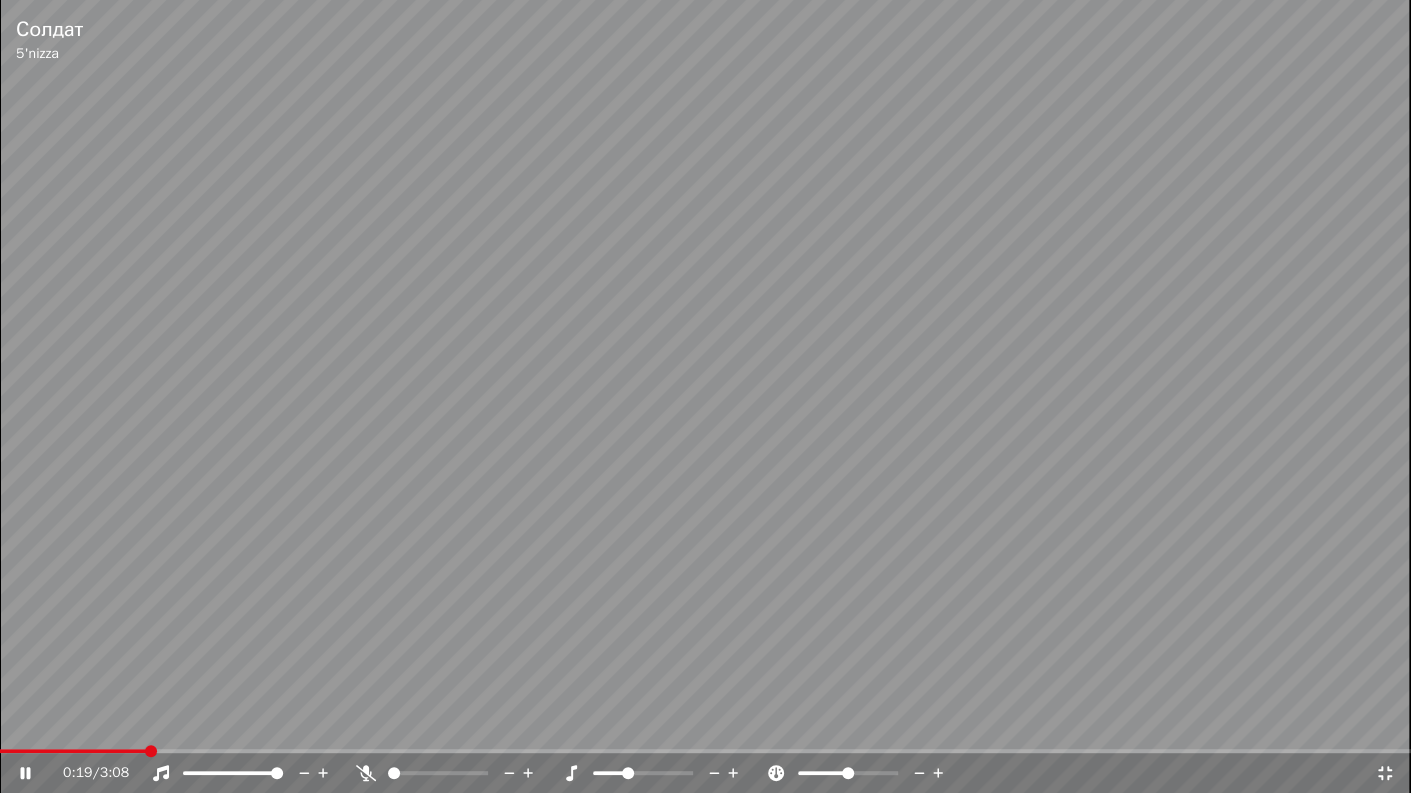 click at bounding box center [866, 773] 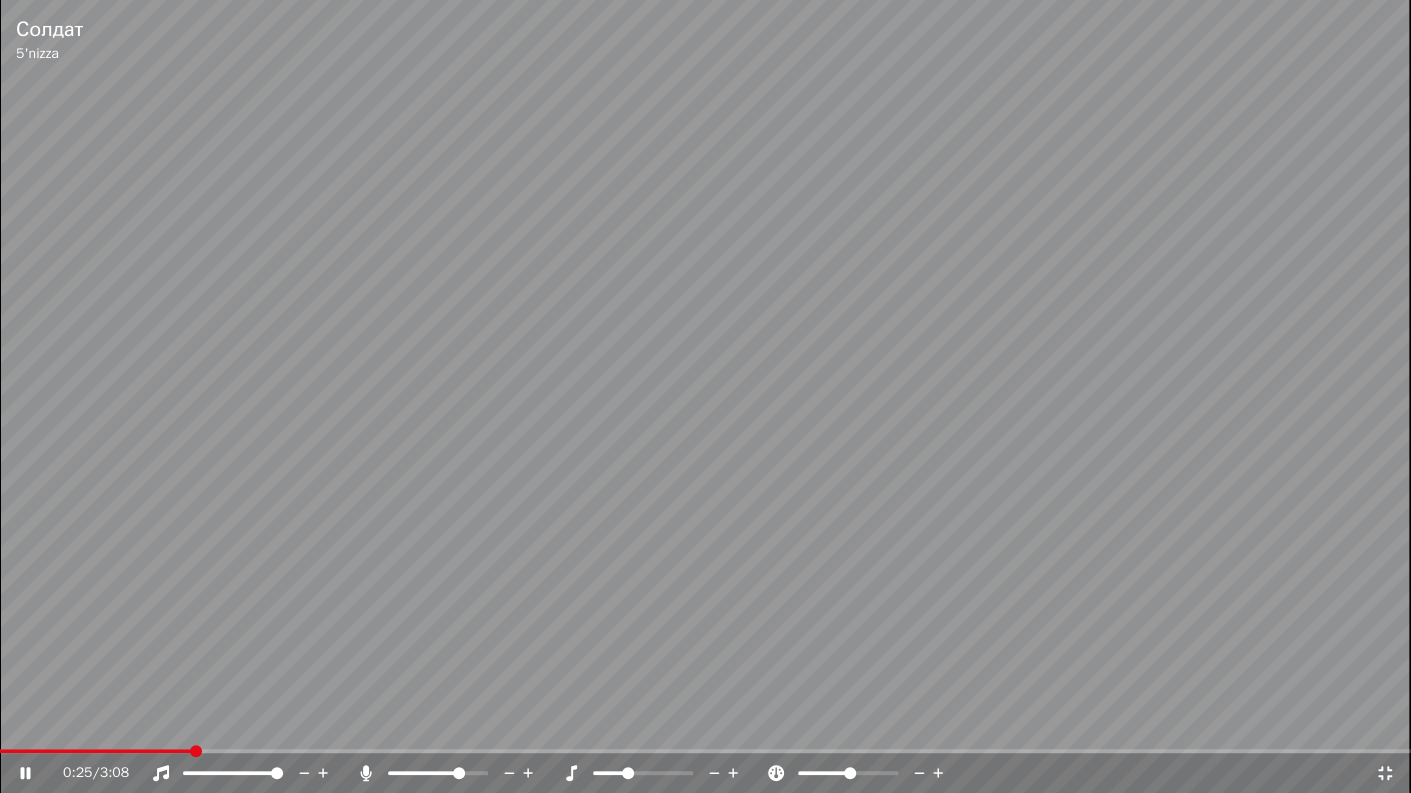 click at bounding box center (459, 773) 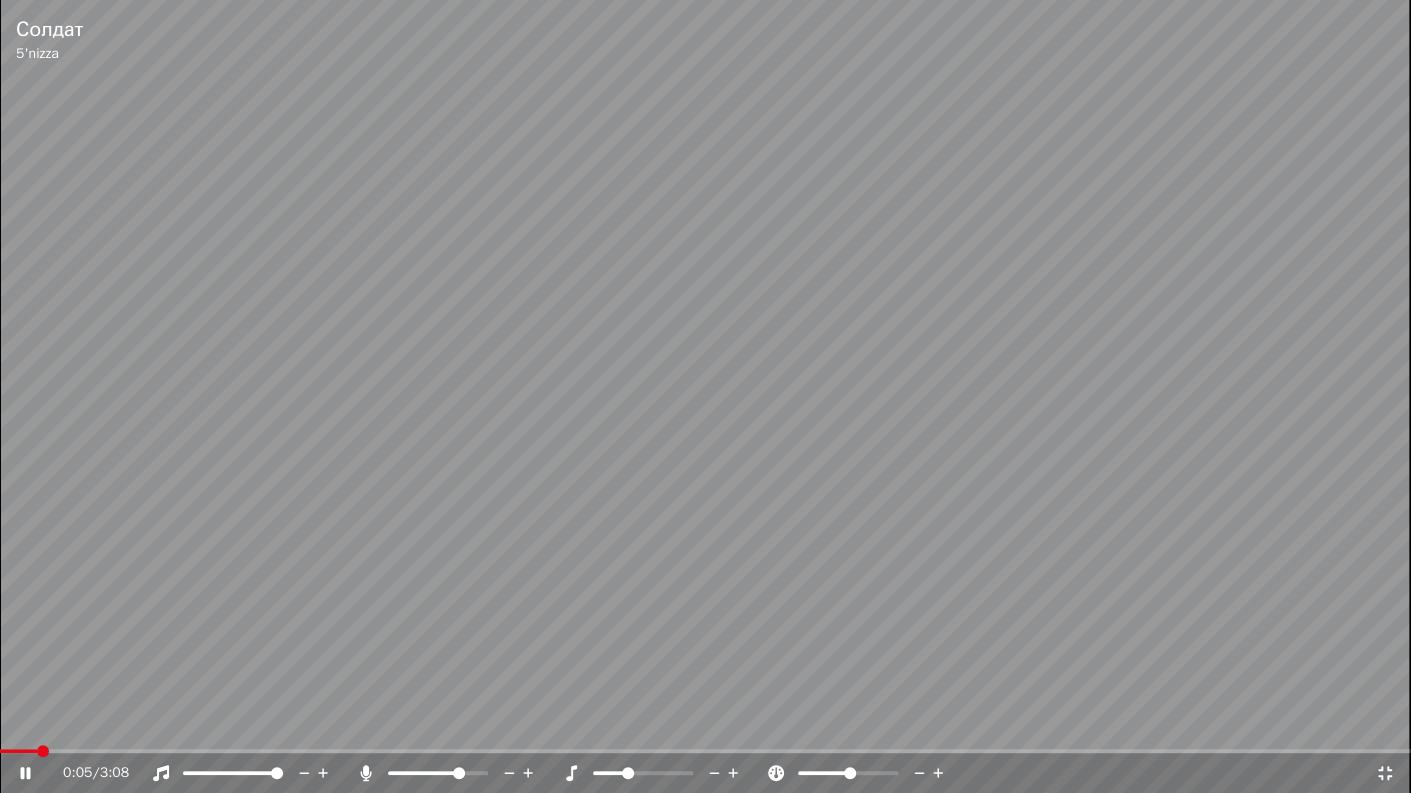click at bounding box center (43, 751) 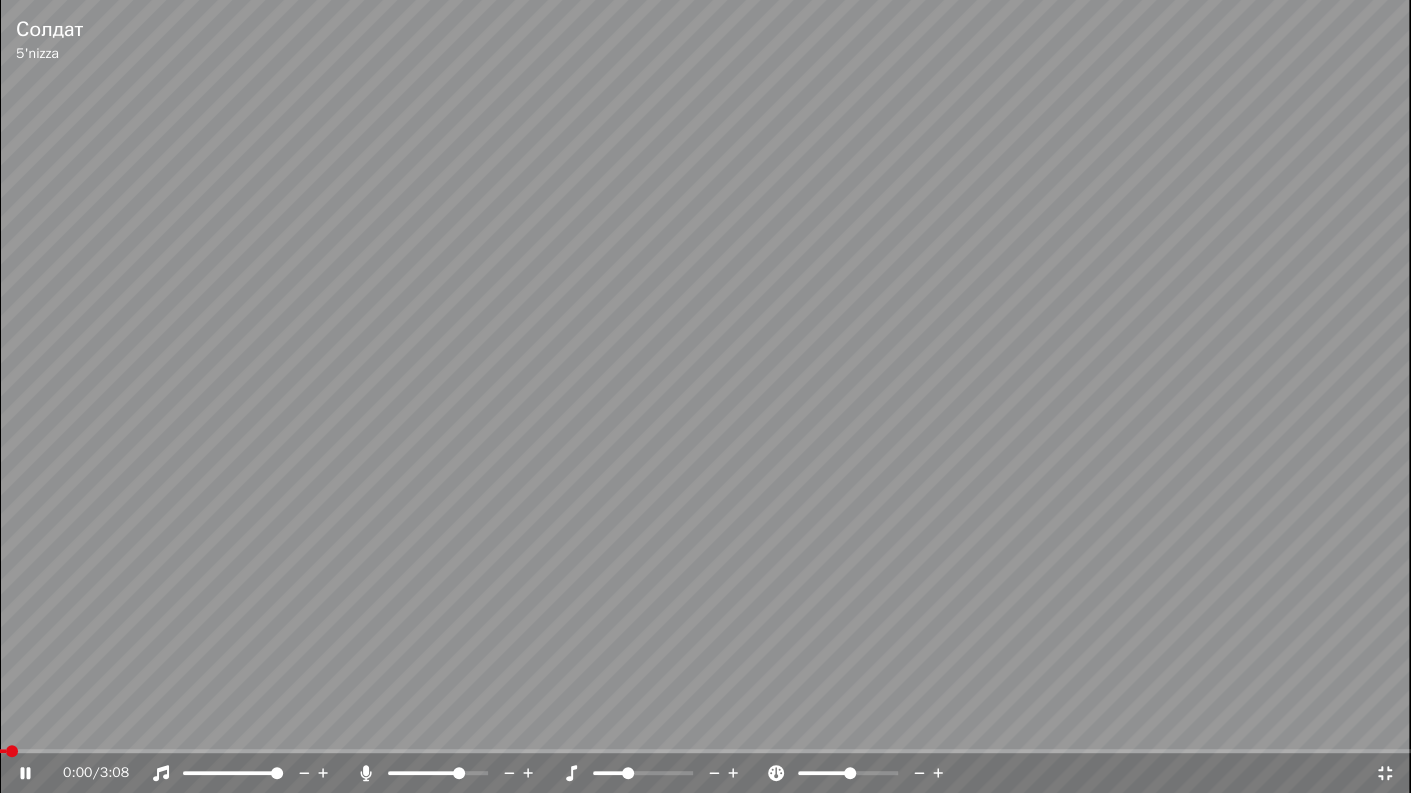 click 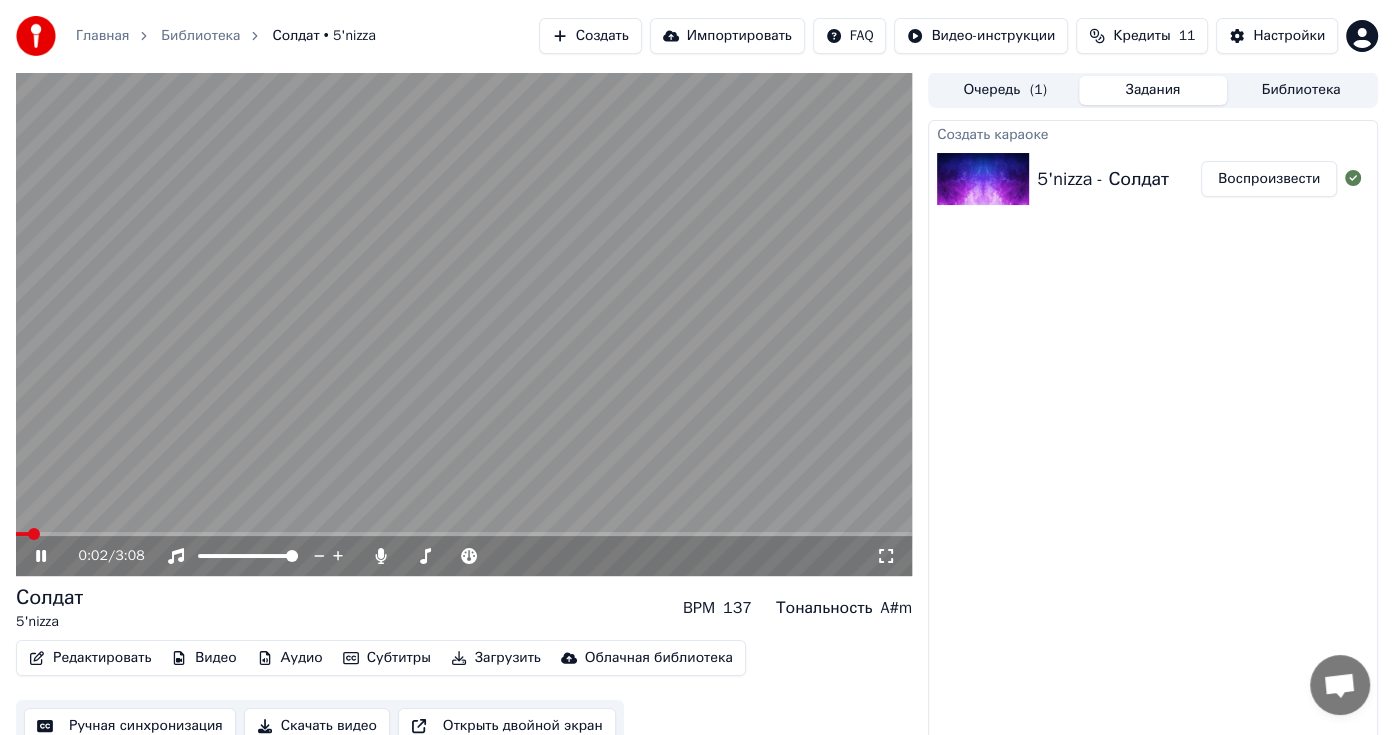 click at bounding box center [464, 324] 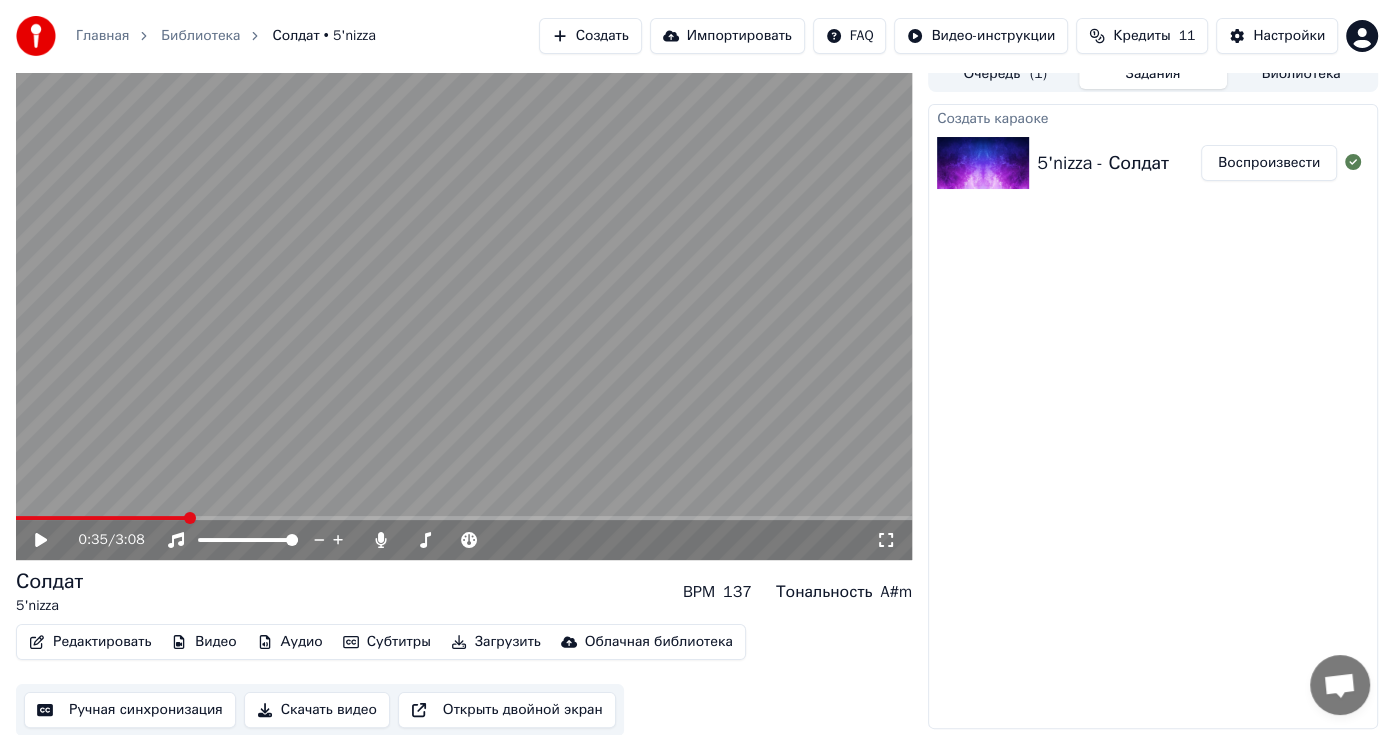 scroll, scrollTop: 0, scrollLeft: 0, axis: both 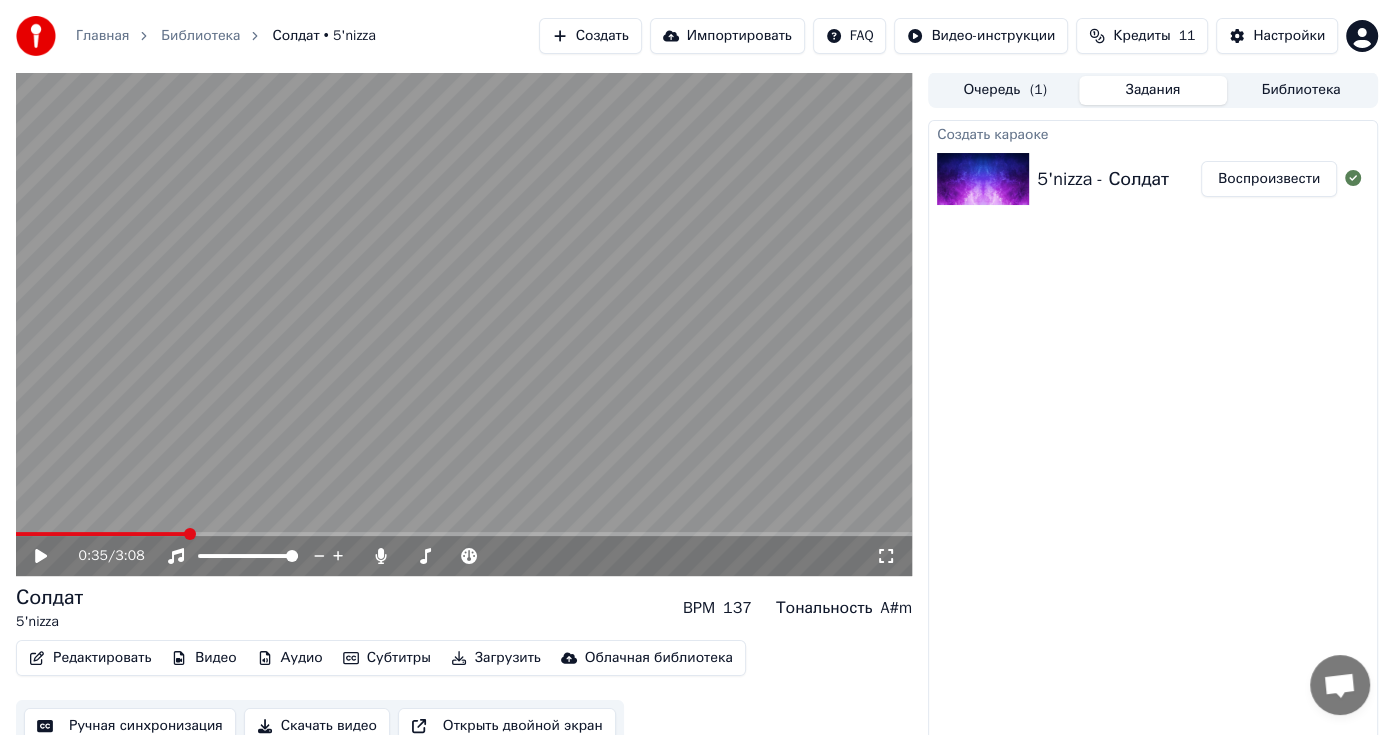 click on "0:35  /  3:08" at bounding box center (464, 556) 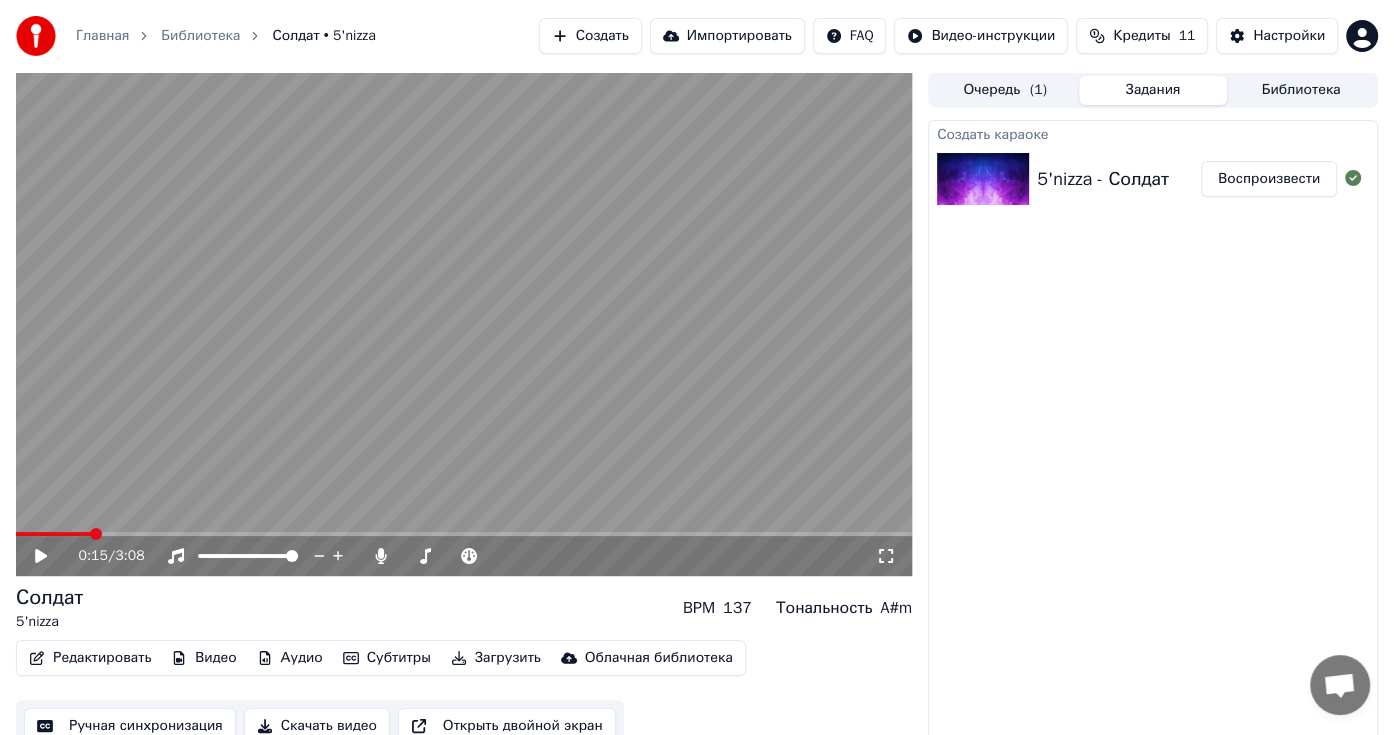 click 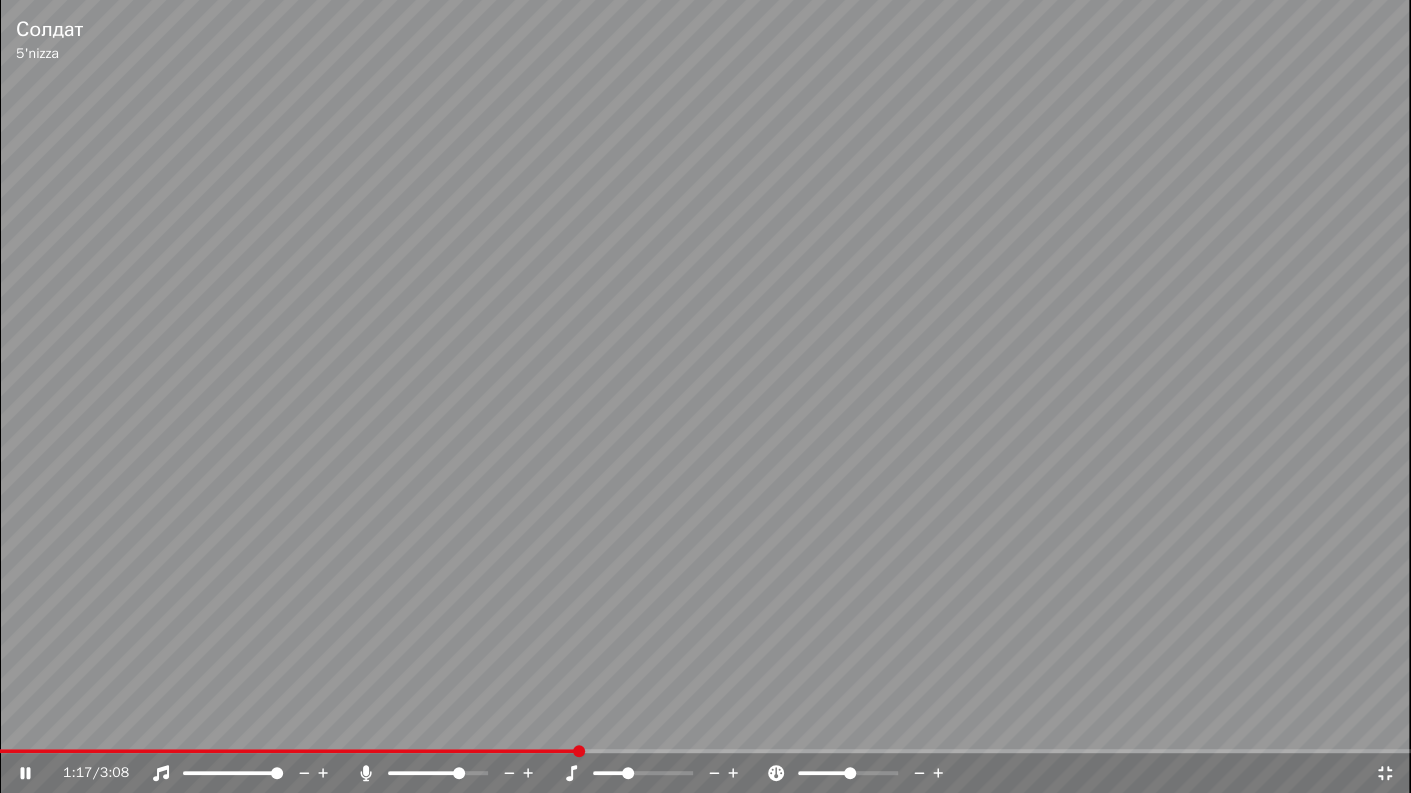 click 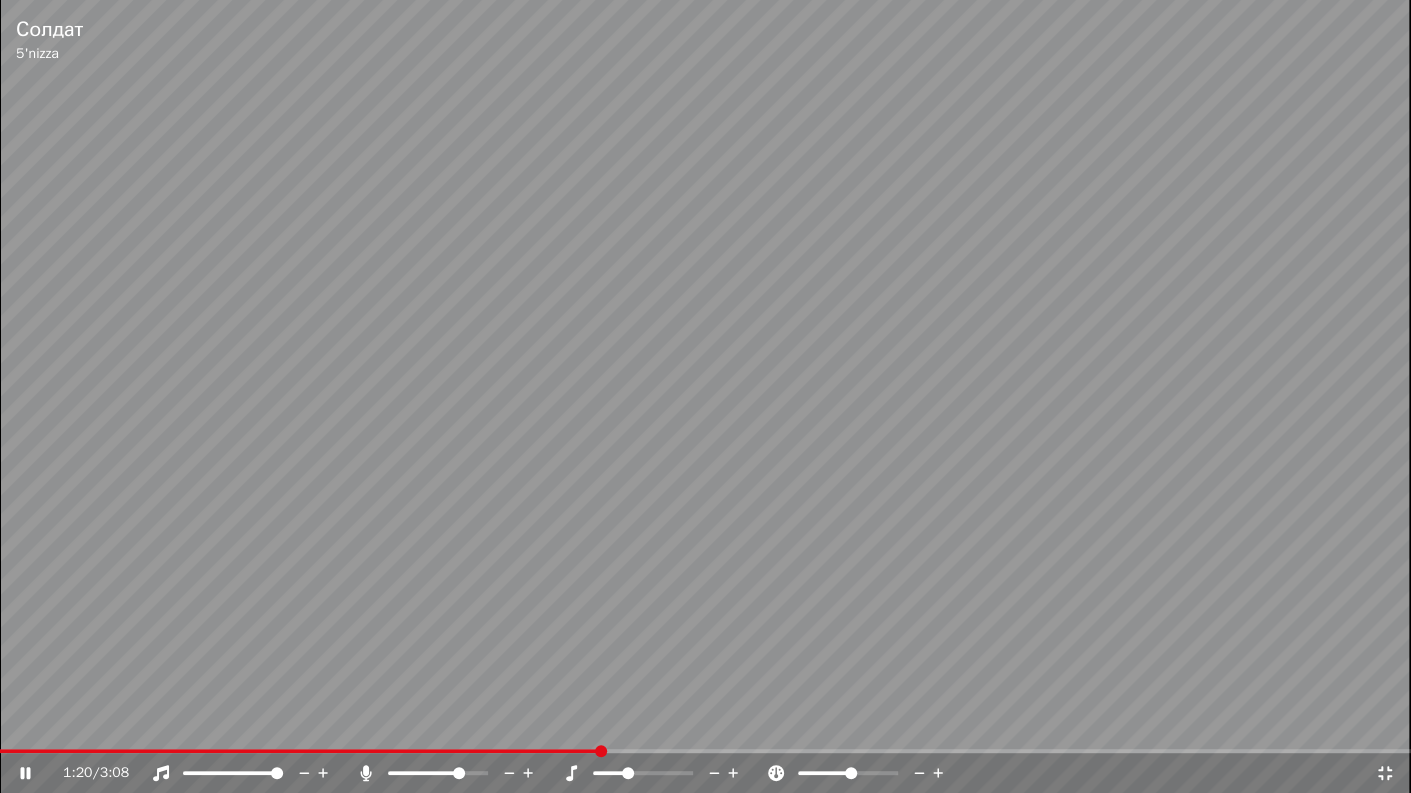 click 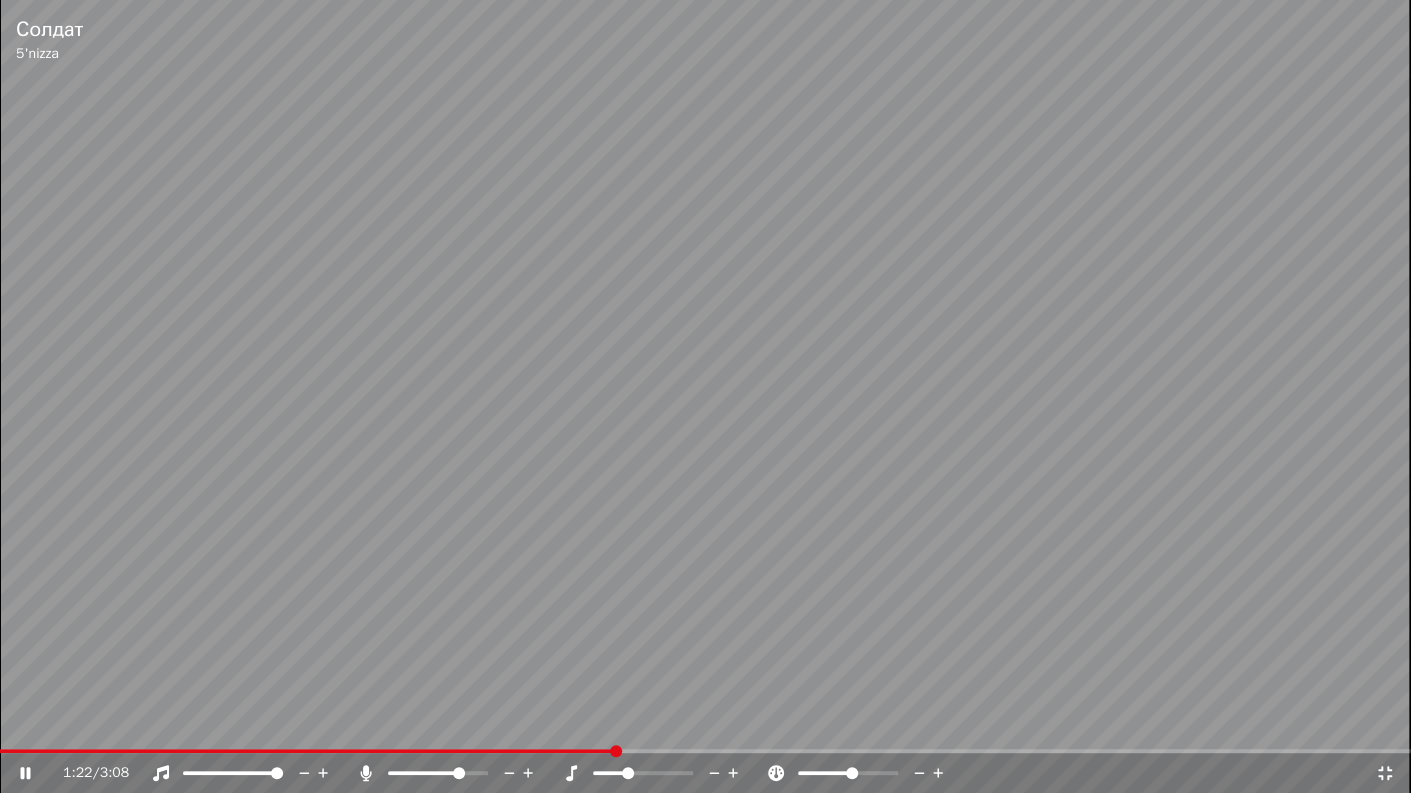 click 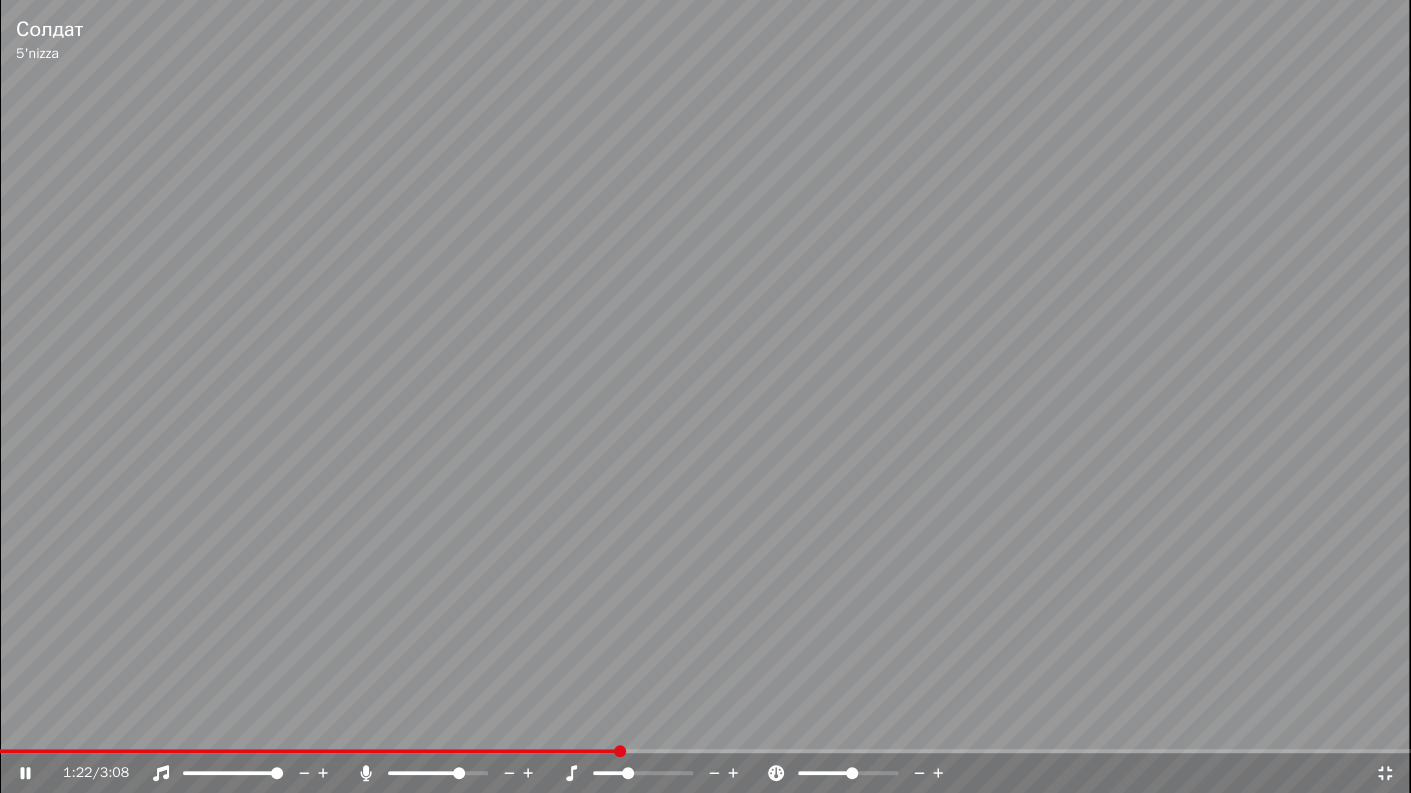 click 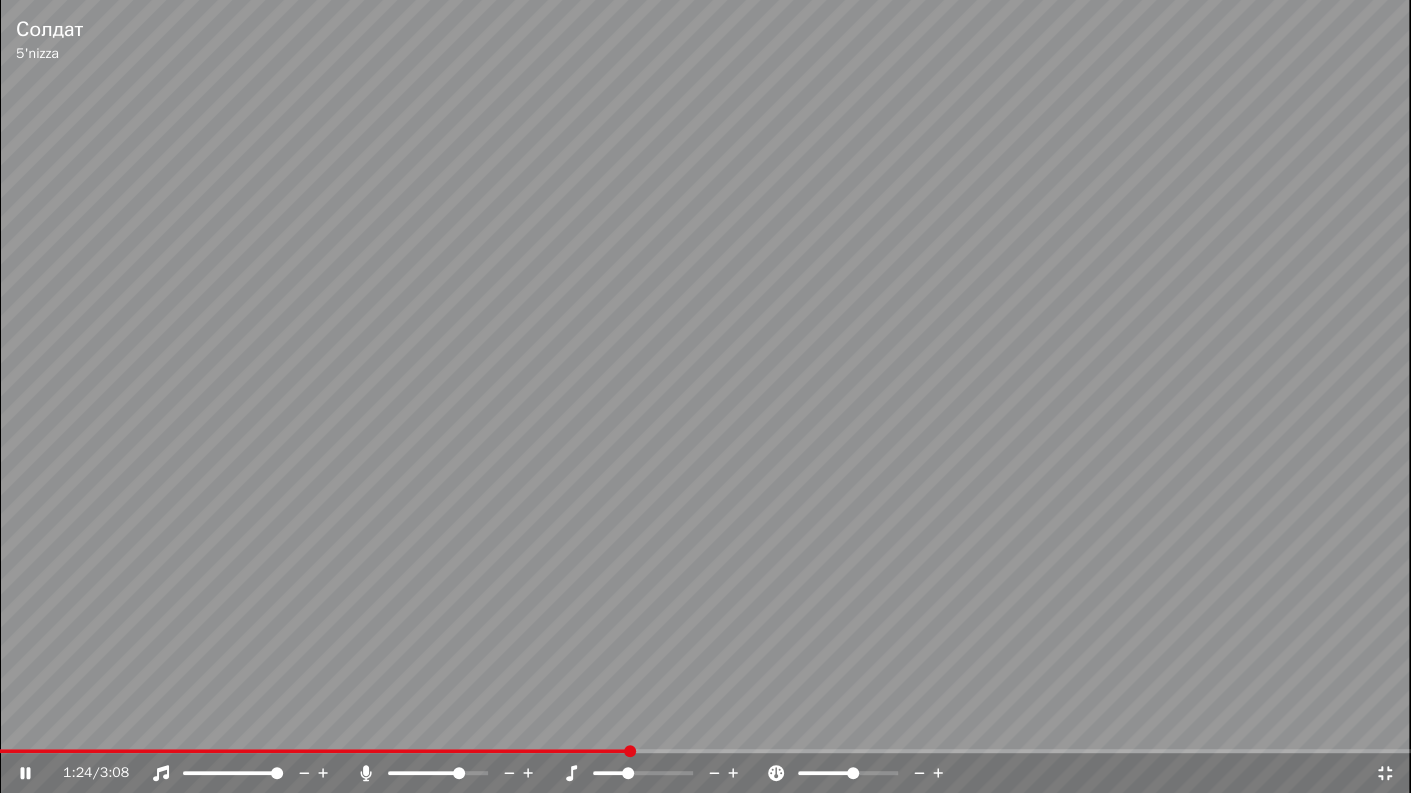 click 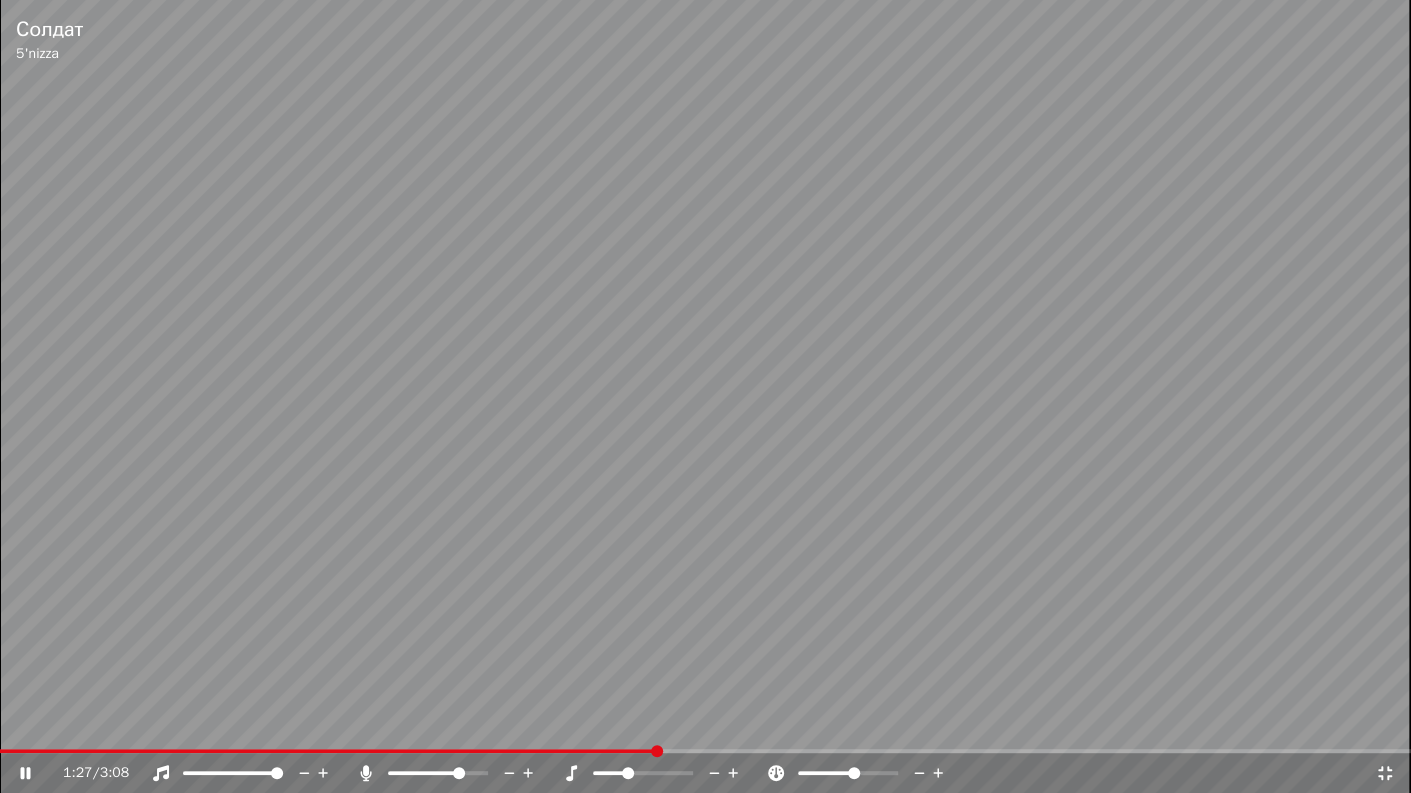 click 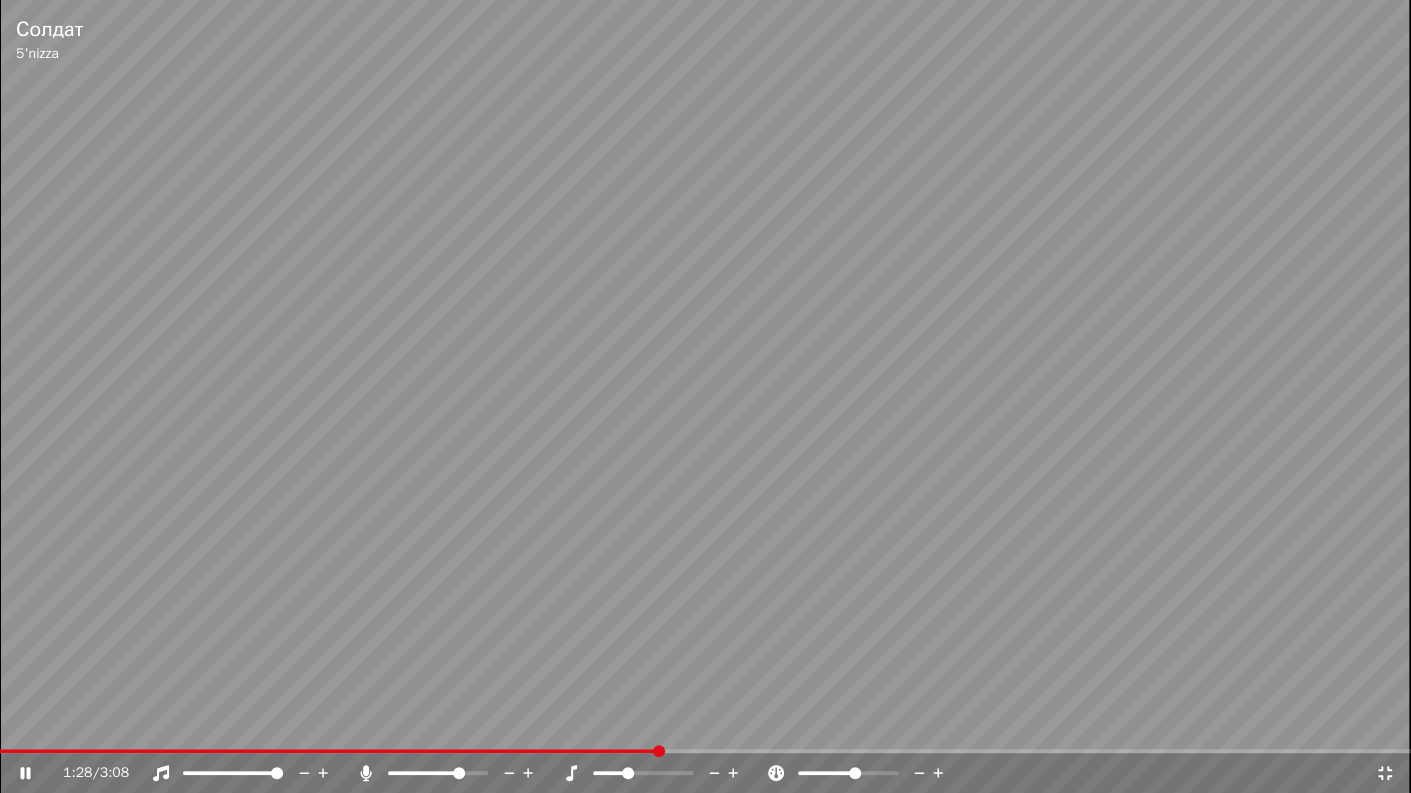click 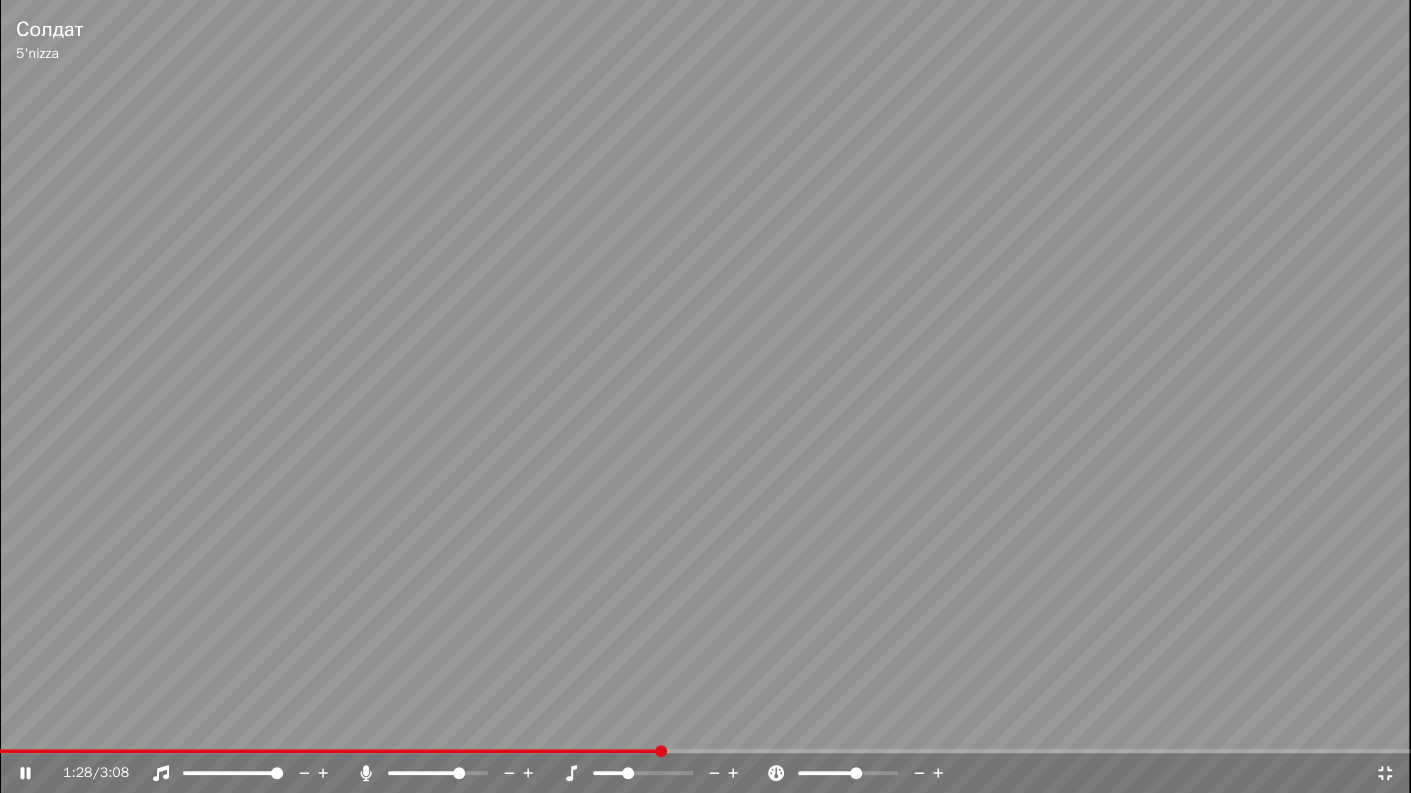 click 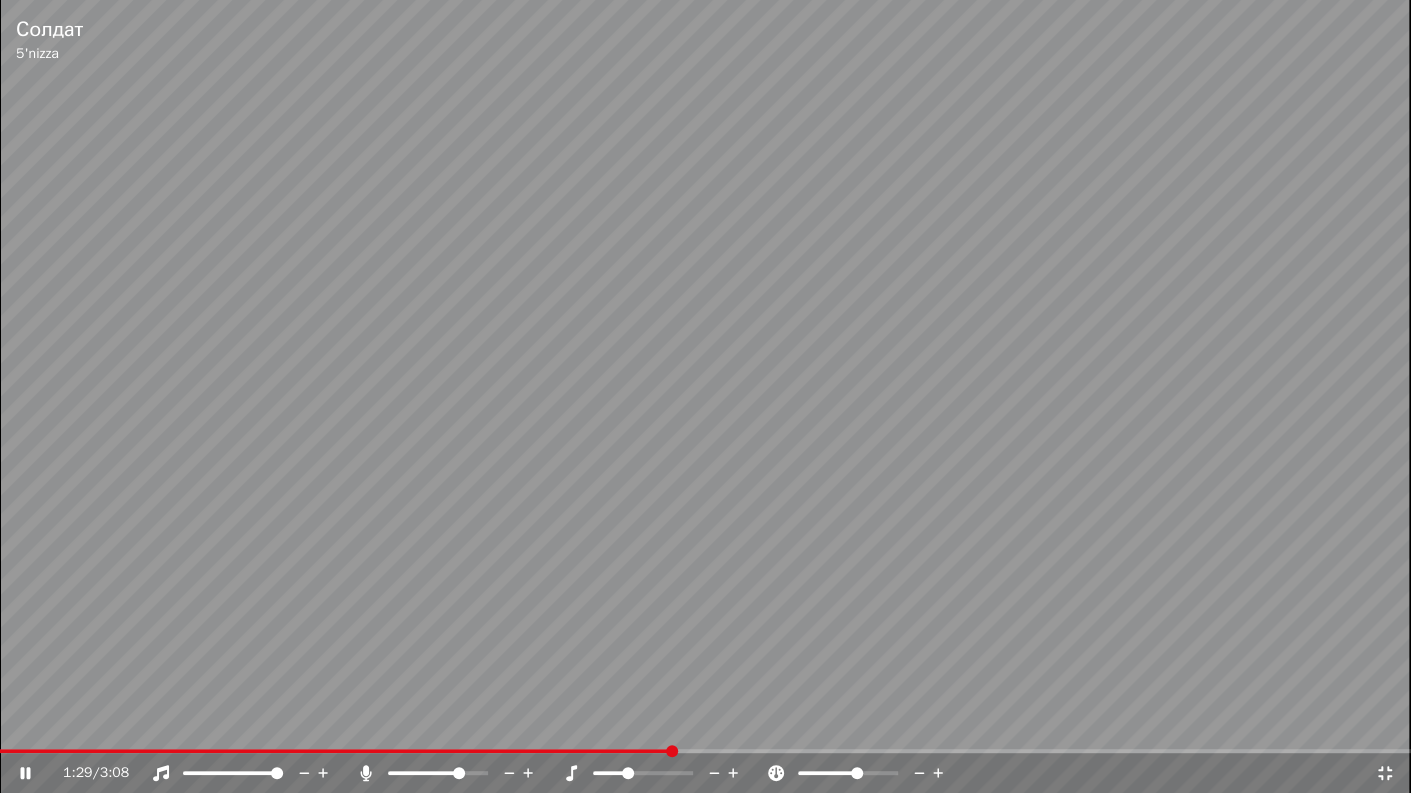 click 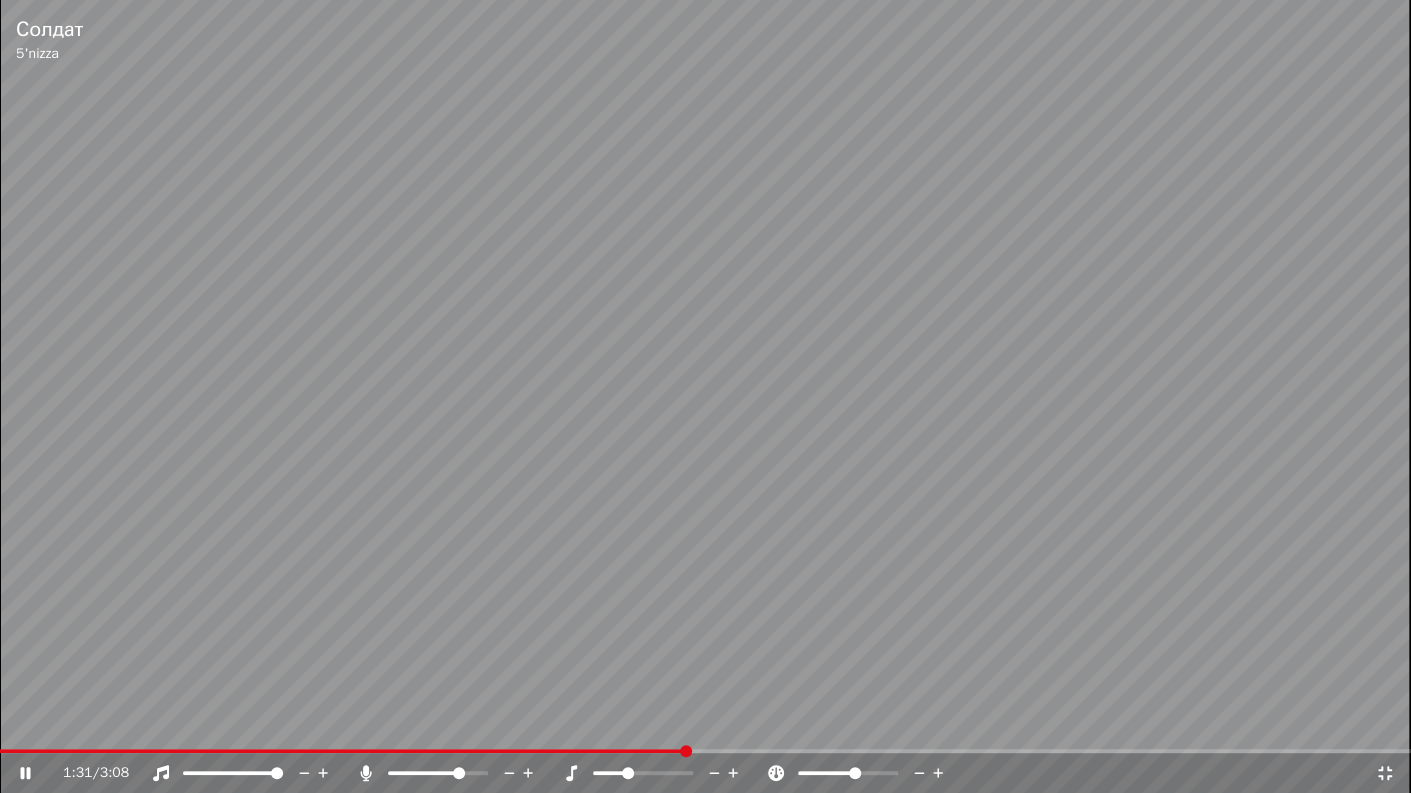 click 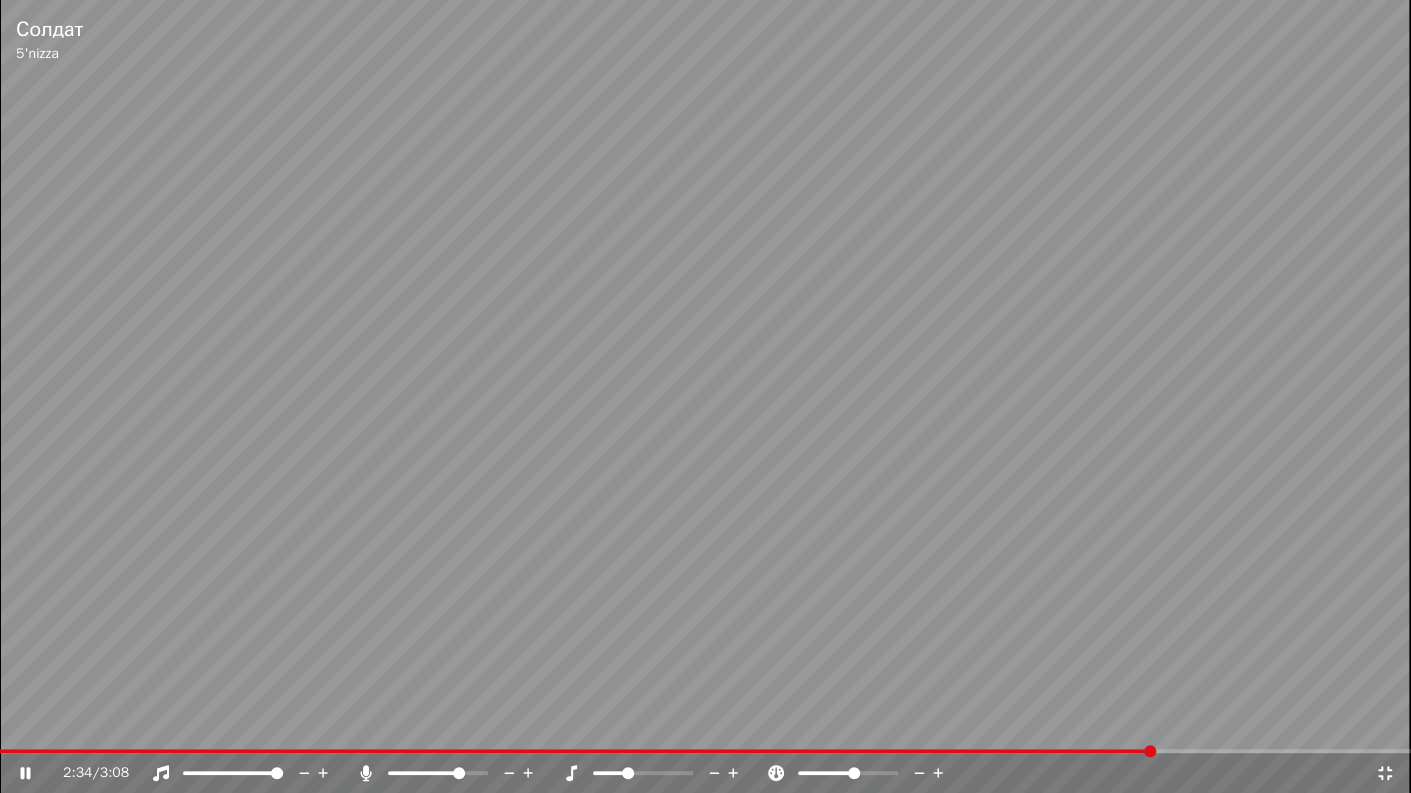 click 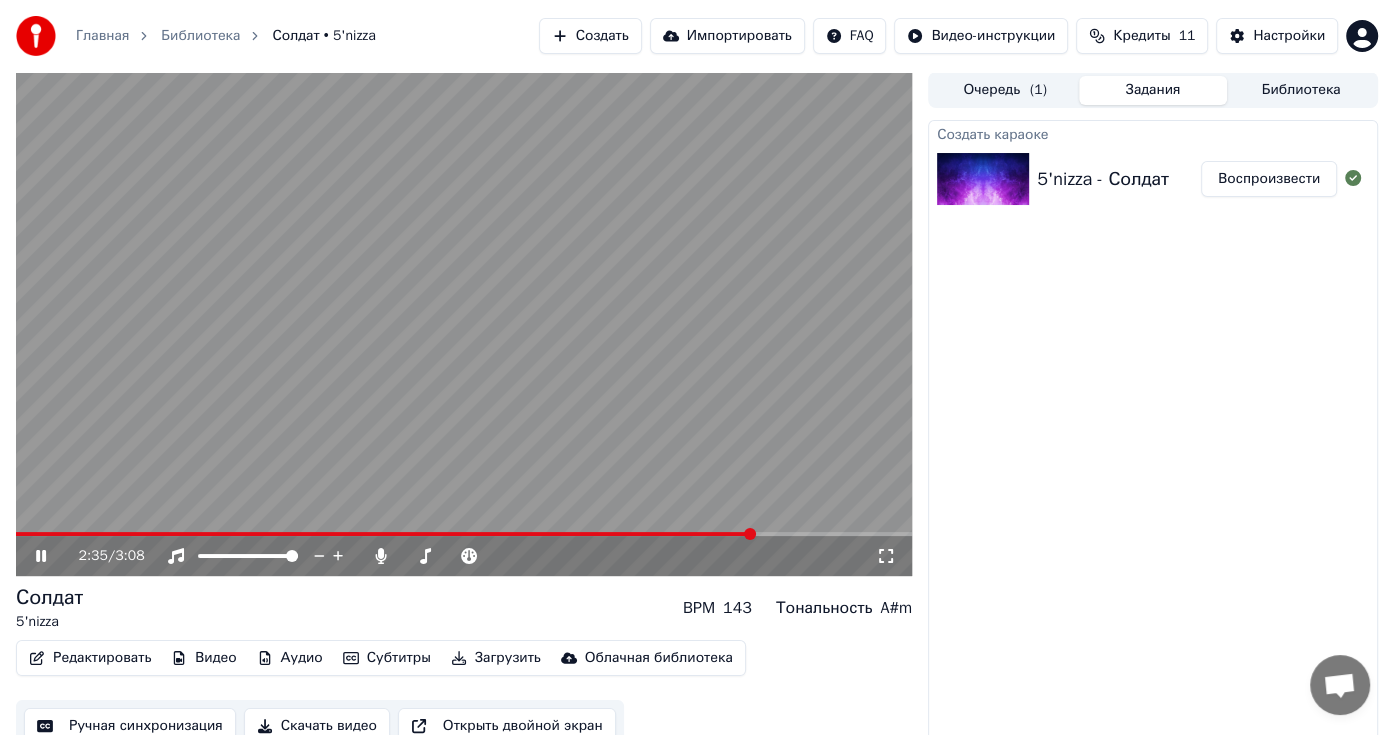 click on "2:35  /  3:08" at bounding box center [464, 556] 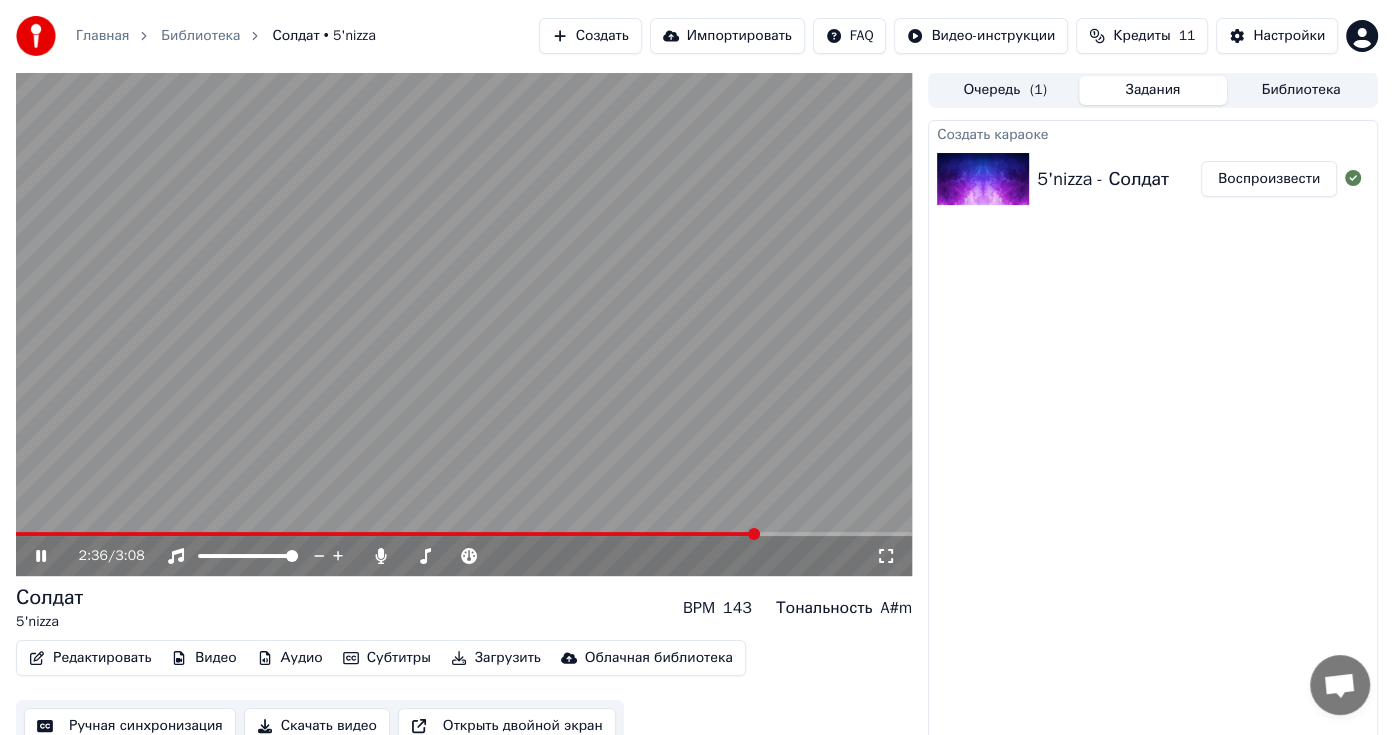 click 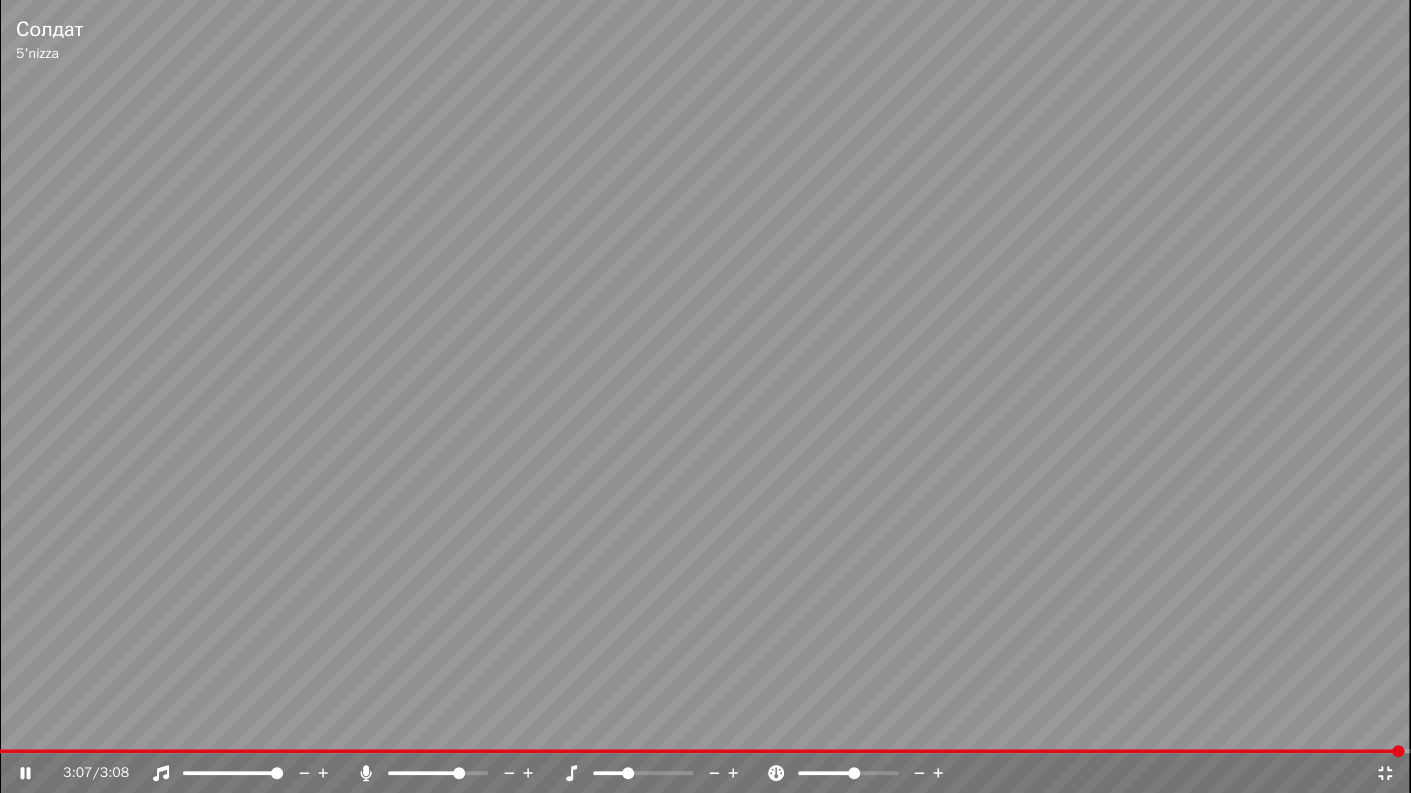 click 